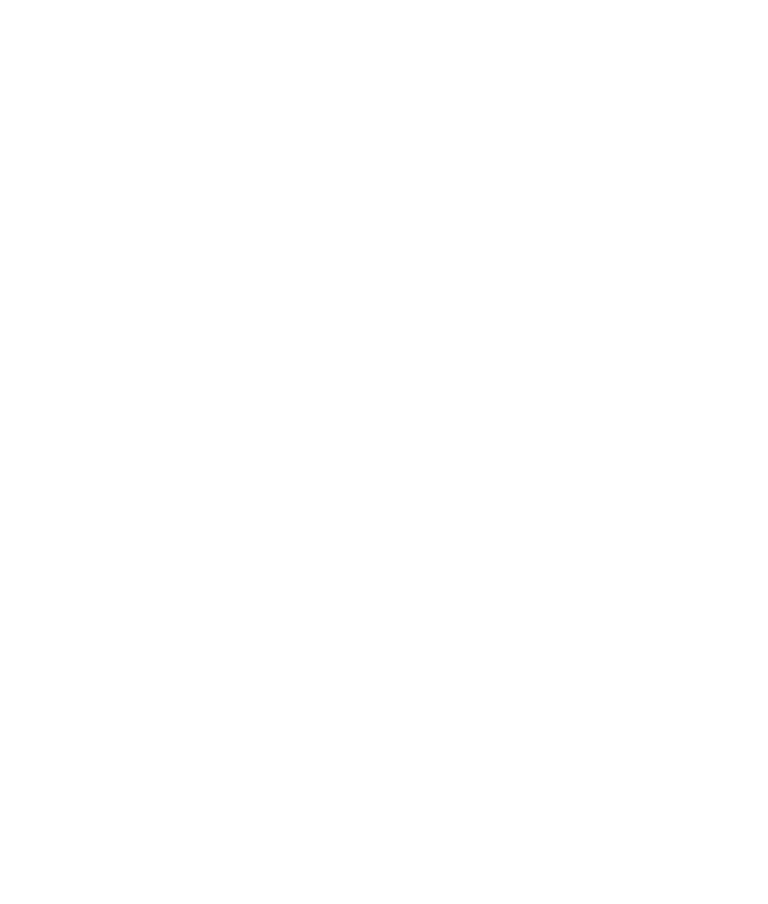 scroll, scrollTop: 0, scrollLeft: 0, axis: both 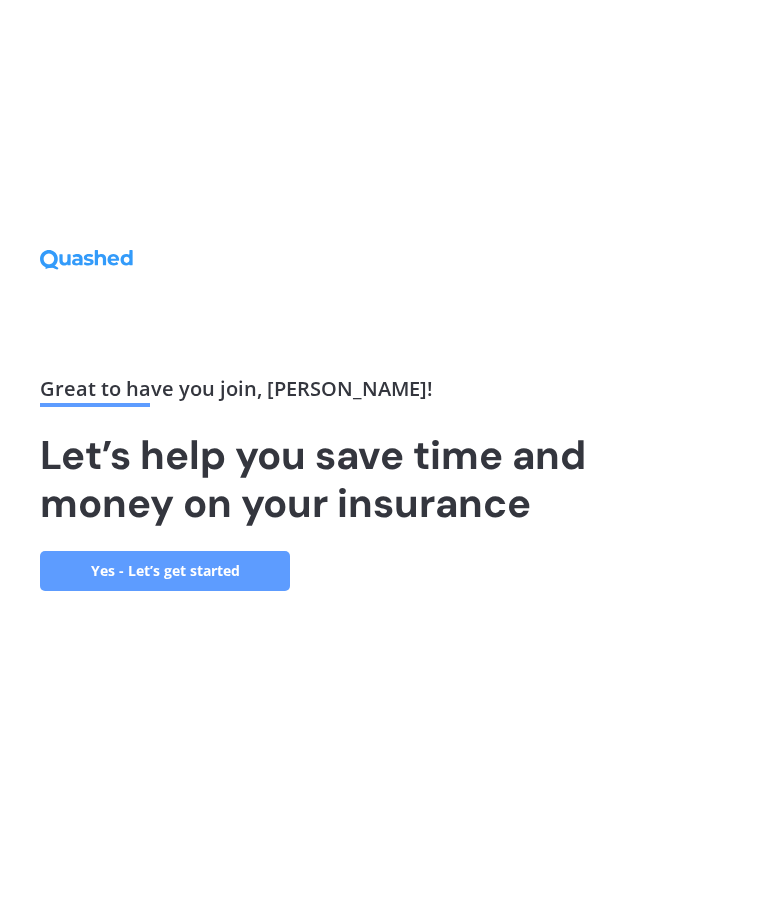 click on "Yes - Let’s get started" at bounding box center (165, 571) 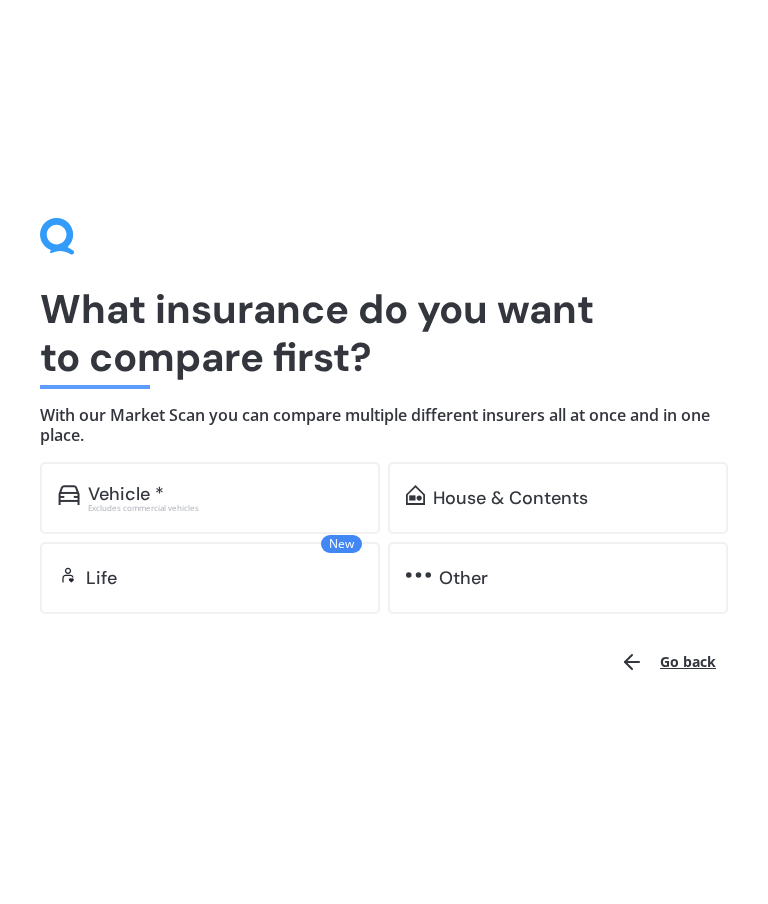 click on "Vehicle *" at bounding box center (225, 494) 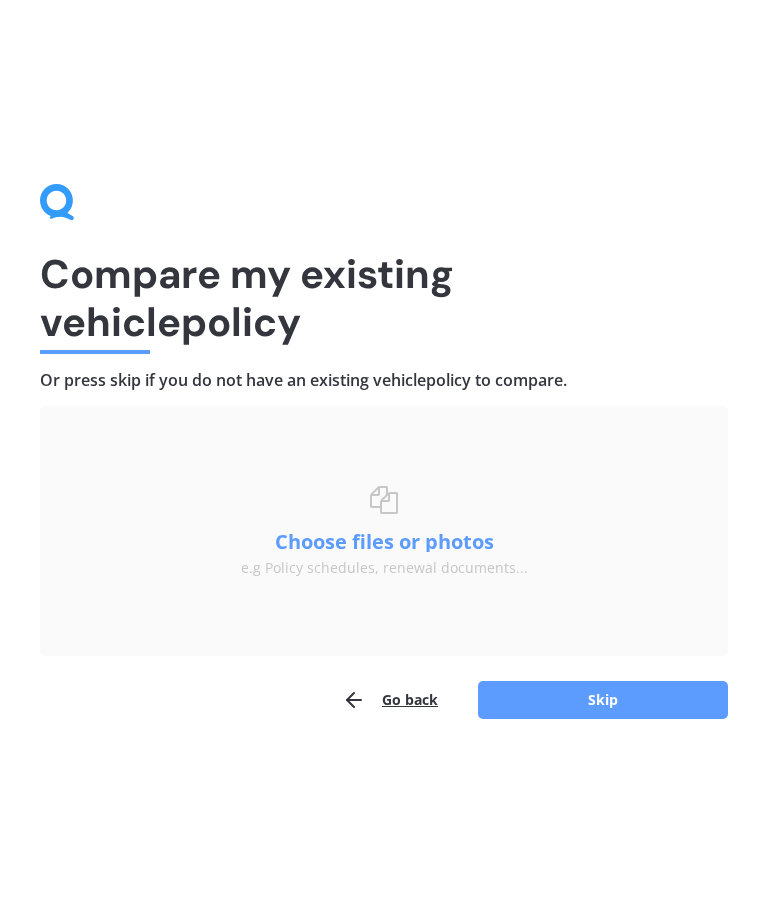 click on "Skip" at bounding box center [603, 700] 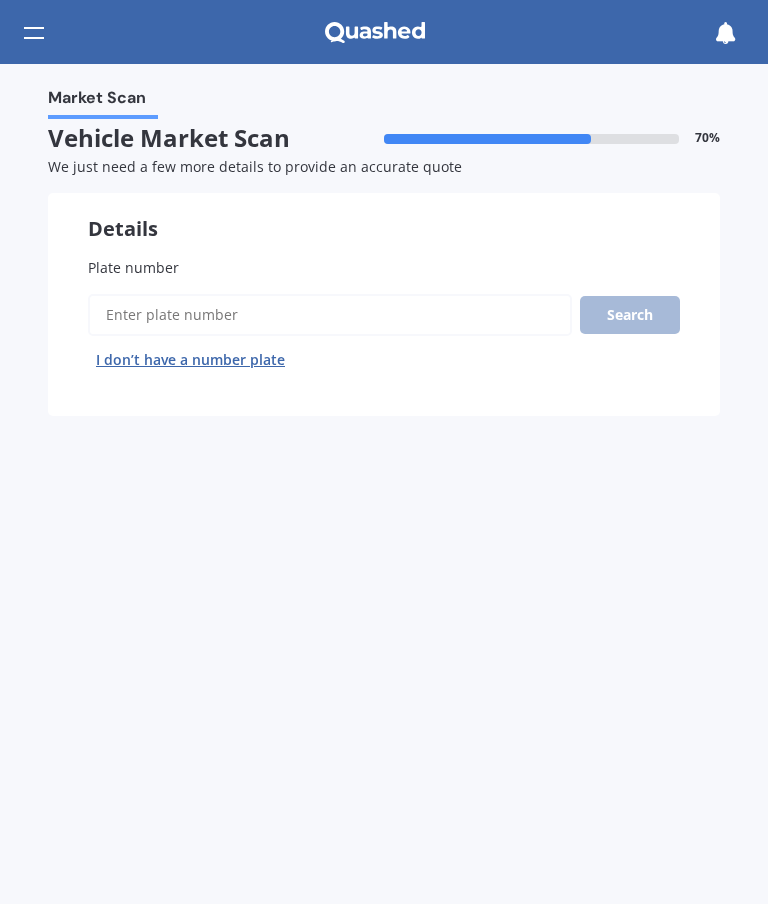 click on "Plate number" at bounding box center (384, 267) 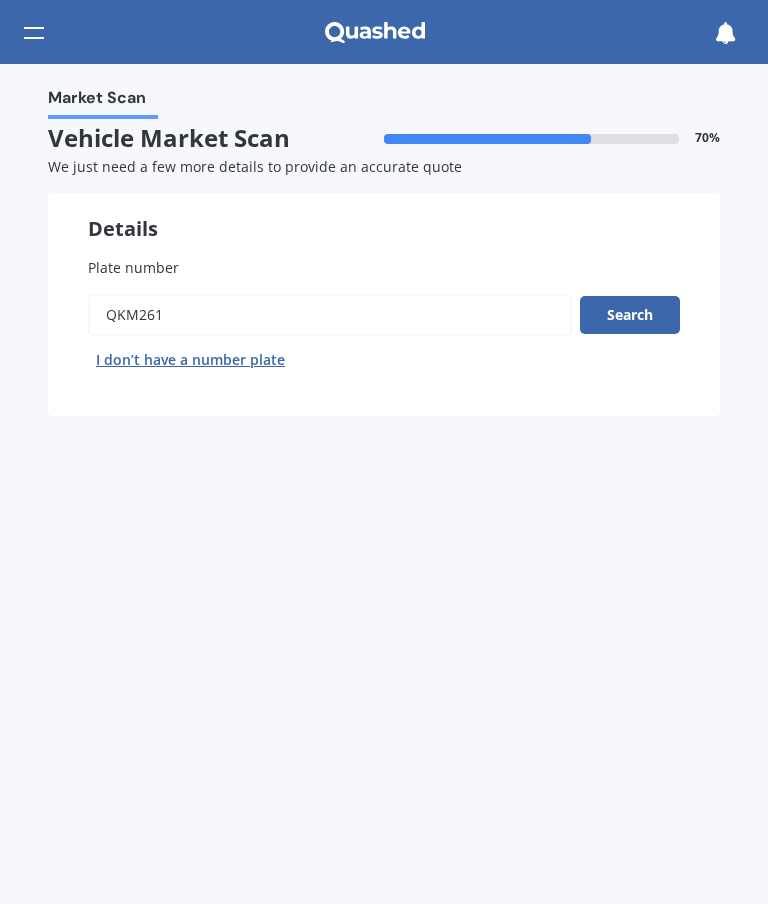 type on "Qkm261" 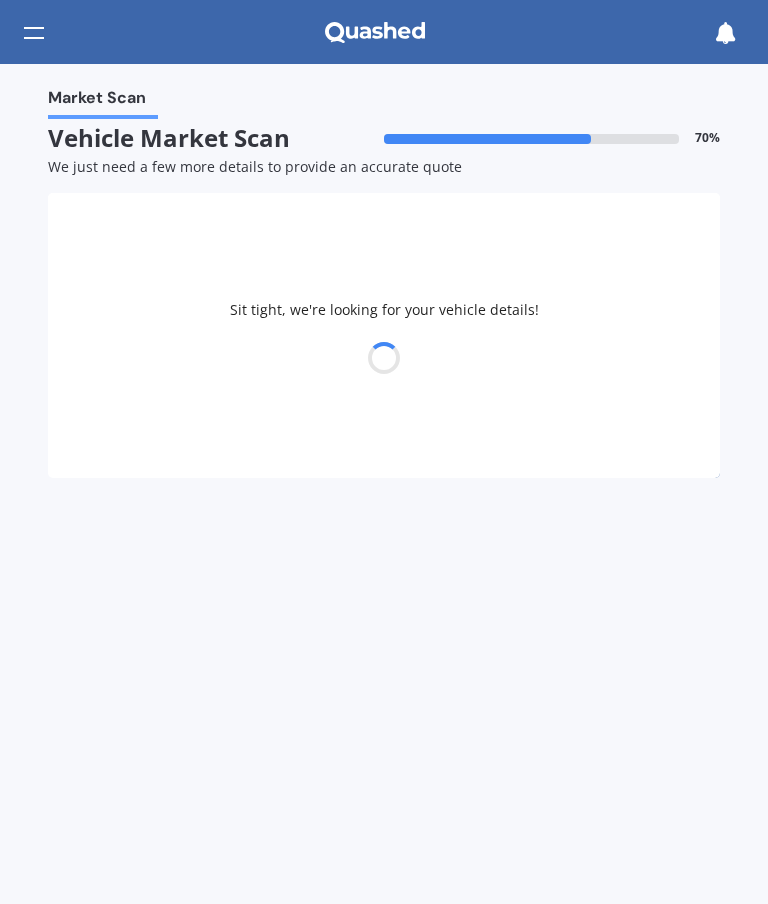 select on "NISSAN" 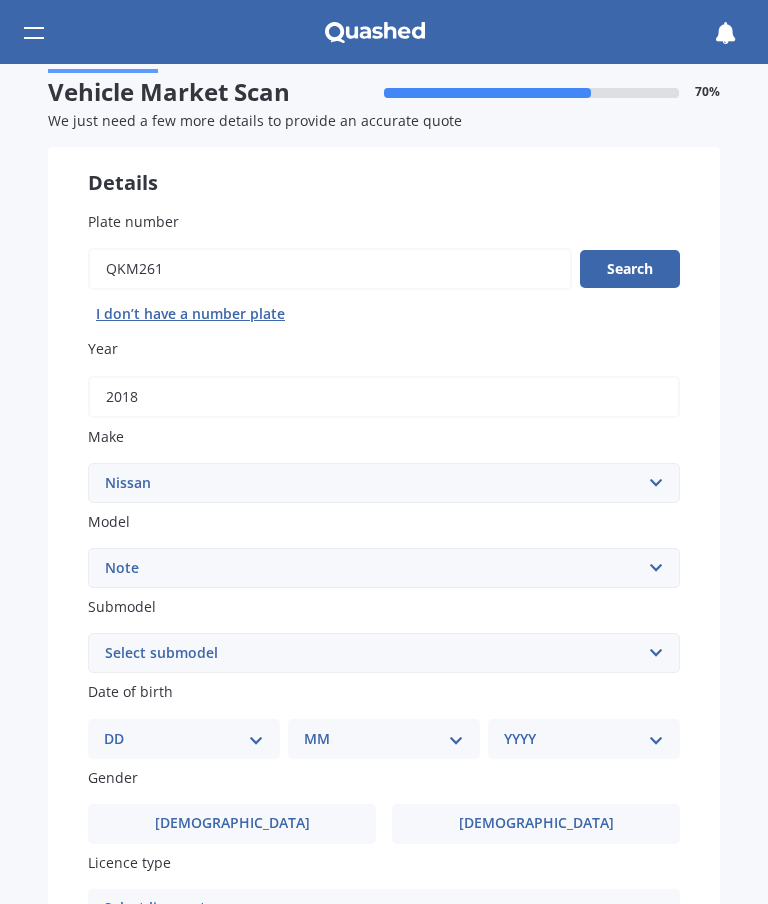 scroll, scrollTop: 55, scrollLeft: 0, axis: vertical 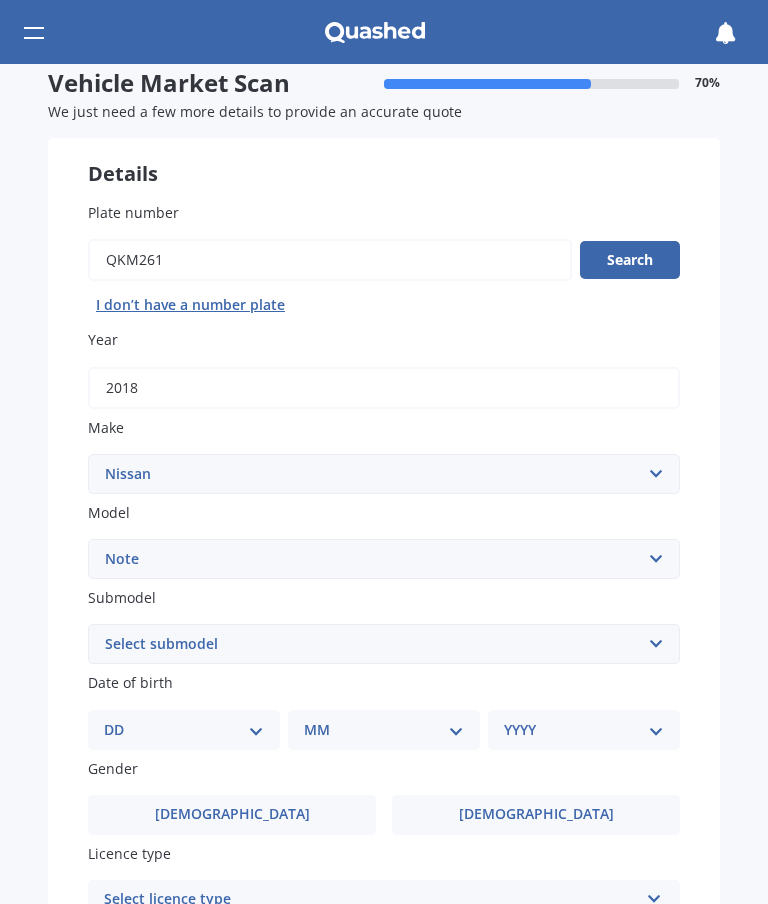 click on "Select submodel (All) E-Power Hatchback Non Turbo Station Wagon turbo" at bounding box center [384, 644] 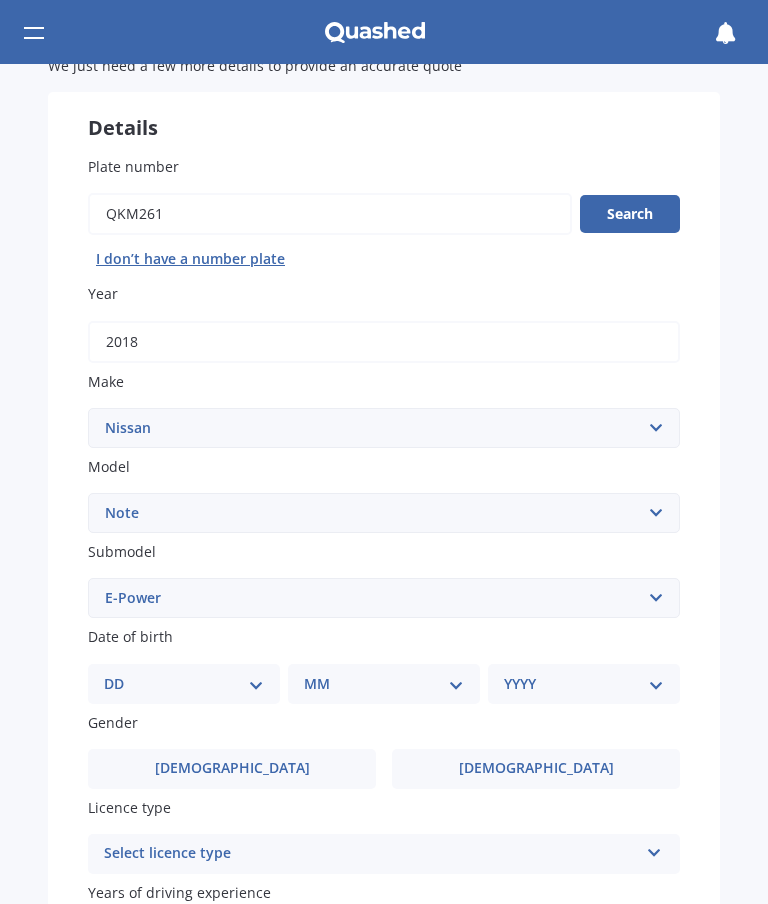 scroll, scrollTop: 102, scrollLeft: 0, axis: vertical 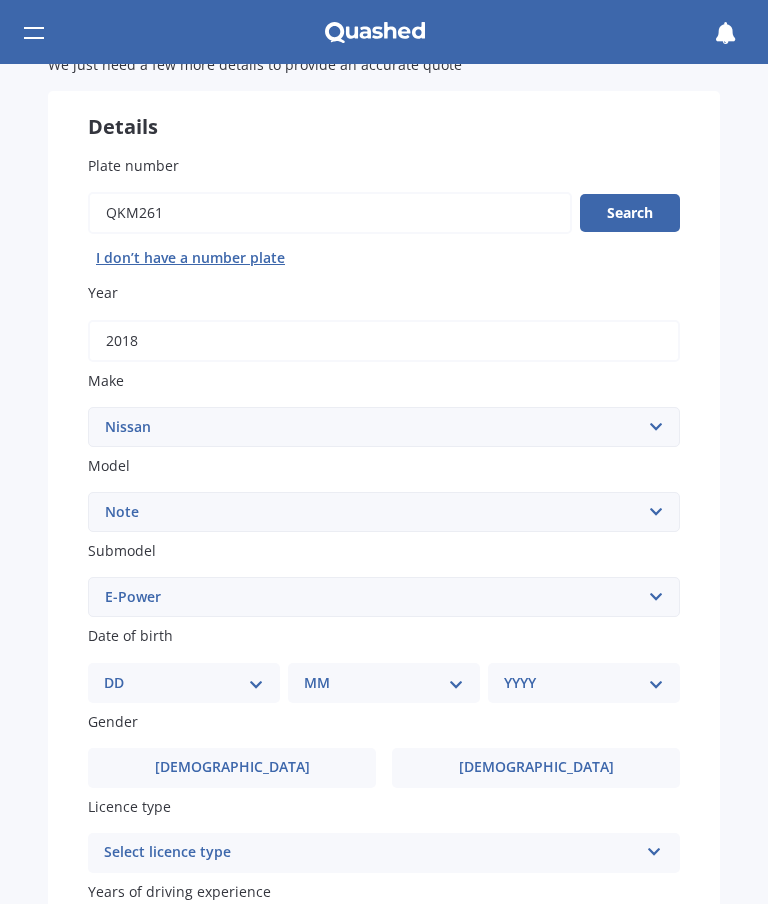 click on "DD 01 02 03 04 05 06 07 08 09 10 11 12 13 14 15 16 17 18 19 20 21 22 23 24 25 26 27 28 29 30 31" at bounding box center (184, 683) 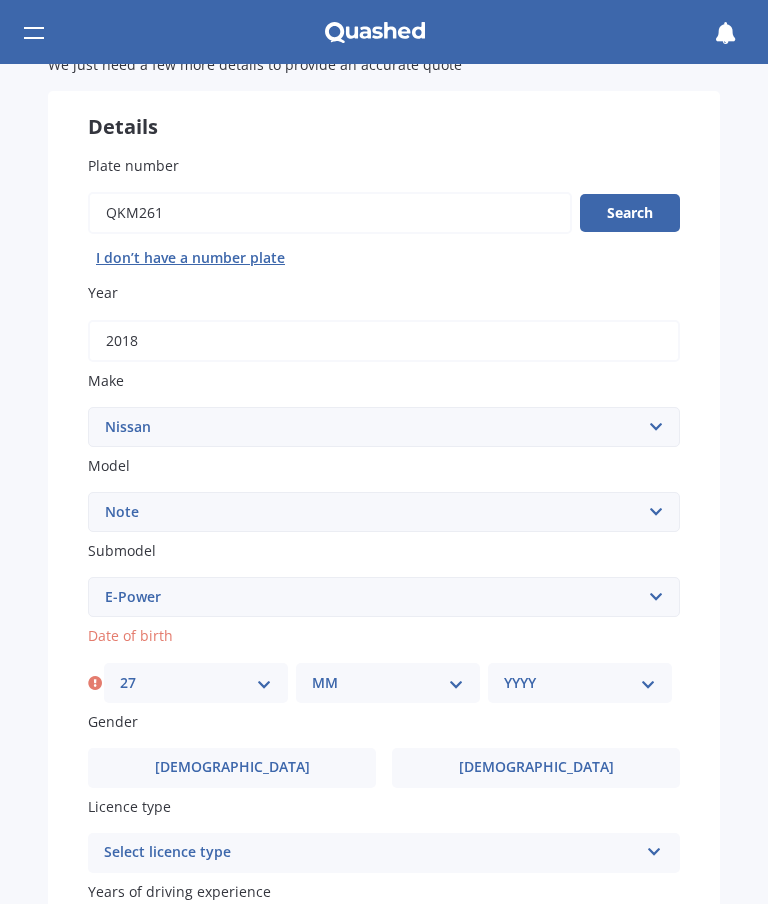 click on "MM 01 02 03 04 05 06 07 08 09 10 11 12" at bounding box center (388, 683) 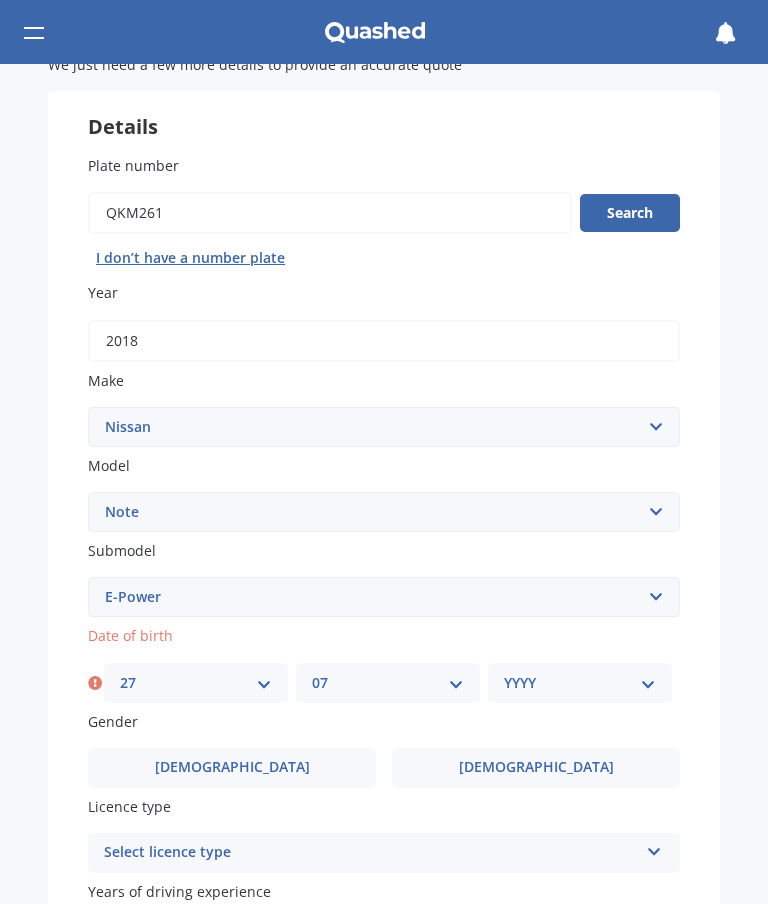 click on "YYYY 2025 2024 2023 2022 2021 2020 2019 2018 2017 2016 2015 2014 2013 2012 2011 2010 2009 2008 2007 2006 2005 2004 2003 2002 2001 2000 1999 1998 1997 1996 1995 1994 1993 1992 1991 1990 1989 1988 1987 1986 1985 1984 1983 1982 1981 1980 1979 1978 1977 1976 1975 1974 1973 1972 1971 1970 1969 1968 1967 1966 1965 1964 1963 1962 1961 1960 1959 1958 1957 1956 1955 1954 1953 1952 1951 1950 1949 1948 1947 1946 1945 1944 1943 1942 1941 1940 1939 1938 1937 1936 1935 1934 1933 1932 1931 1930 1929 1928 1927 1926" at bounding box center (580, 683) 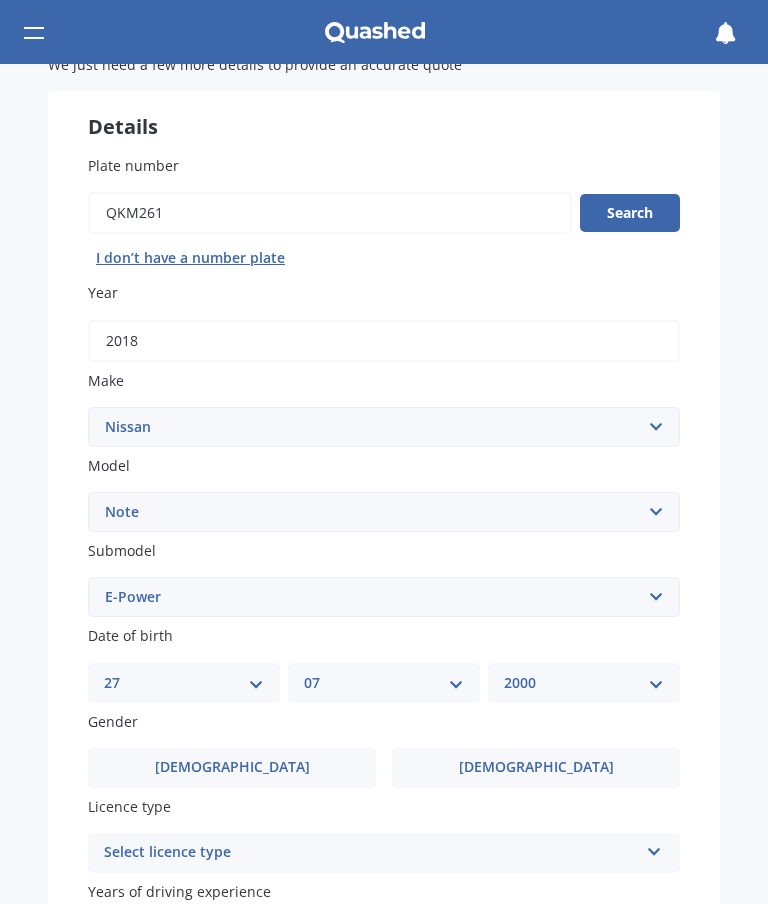 click on "[DEMOGRAPHIC_DATA]" at bounding box center (232, 768) 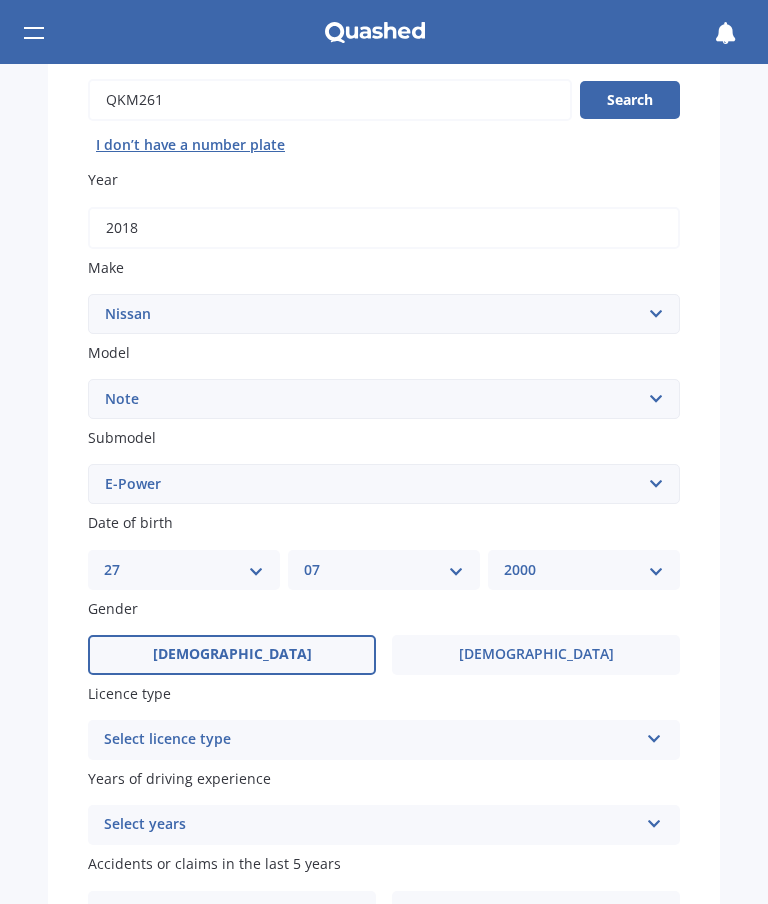 scroll, scrollTop: 217, scrollLeft: 0, axis: vertical 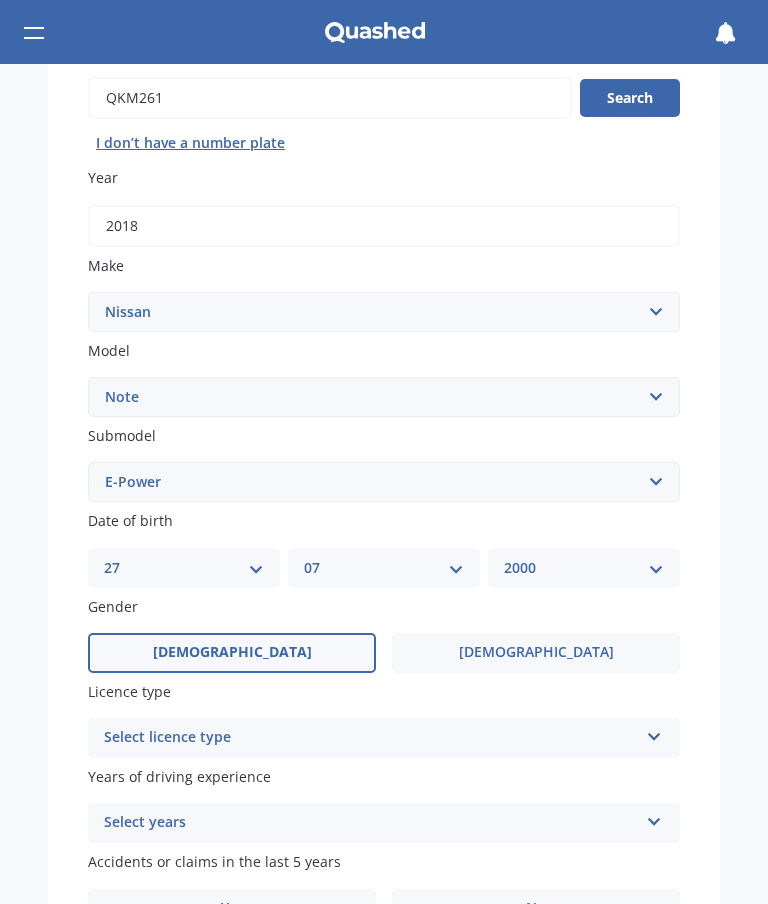 click at bounding box center [654, 733] 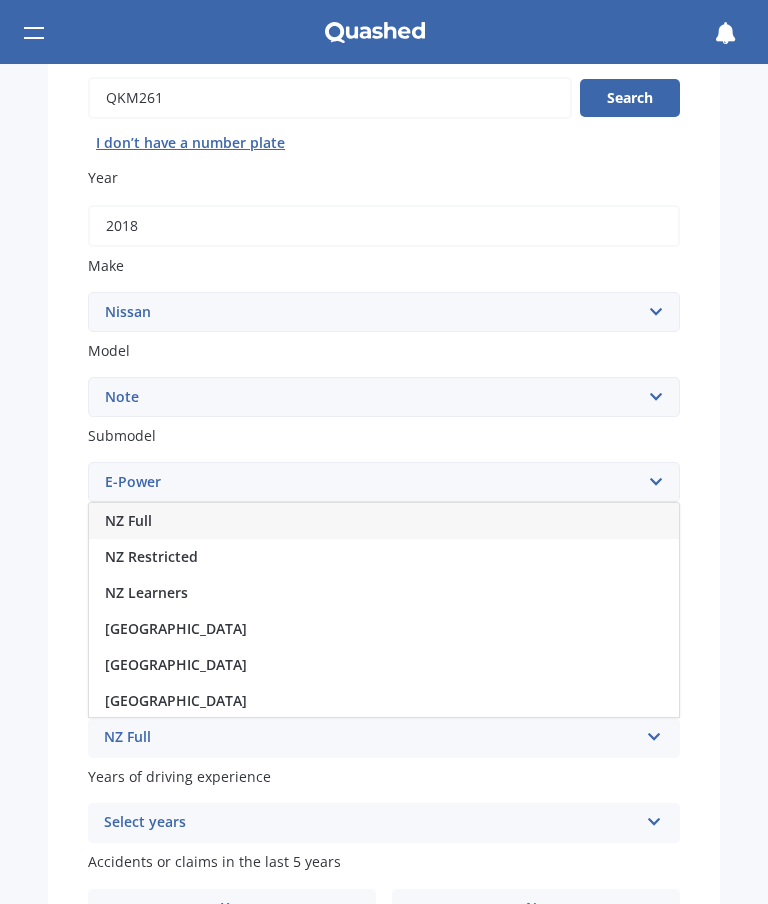 click on "NZ Full" at bounding box center (128, 520) 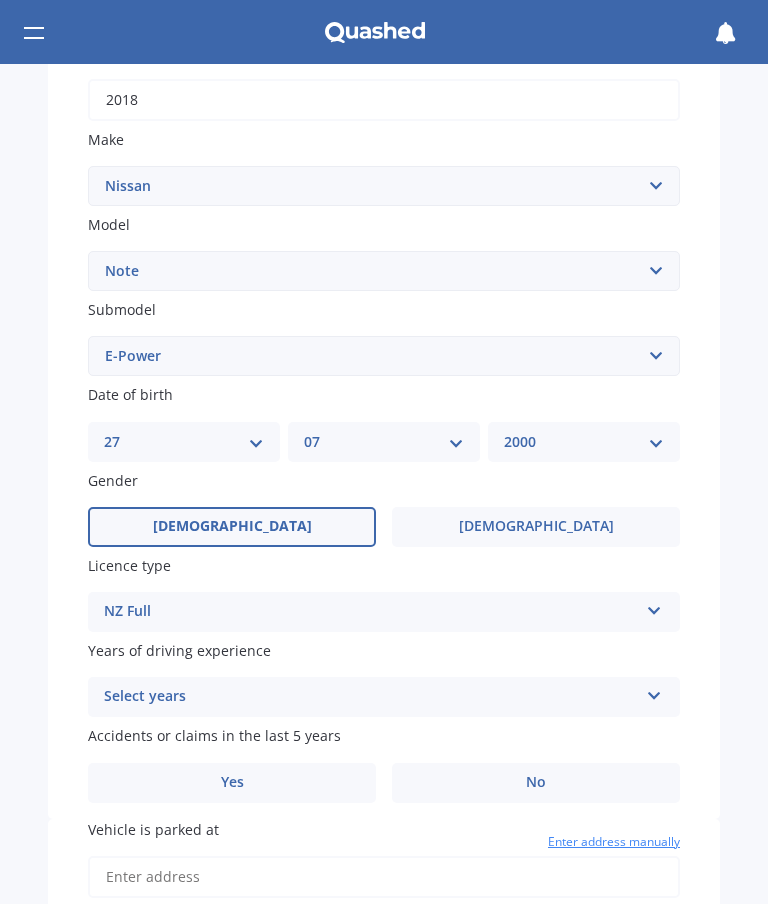 scroll, scrollTop: 387, scrollLeft: 0, axis: vertical 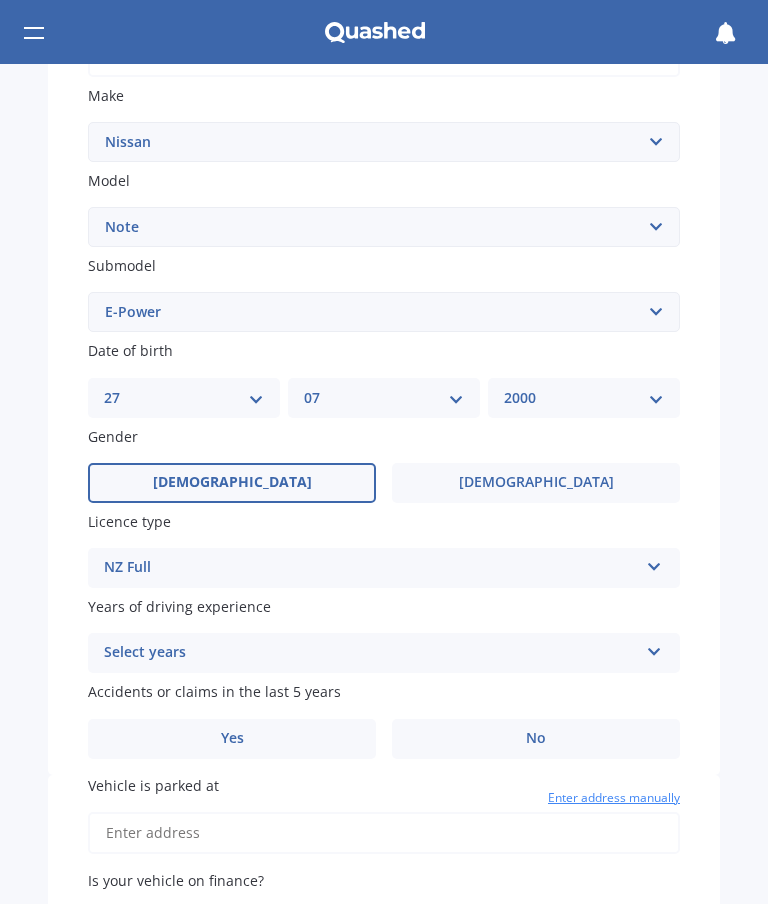 click on "Select years 5 or more years 4 years 3 years 2 years 1 year" at bounding box center [384, 653] 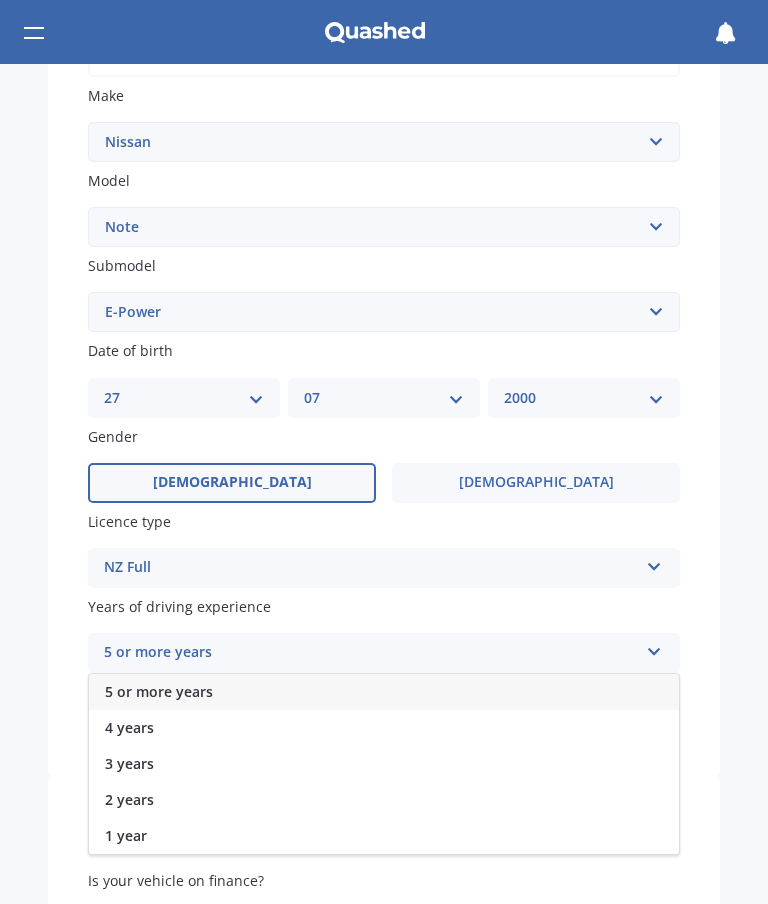 click on "4 years" at bounding box center [129, 727] 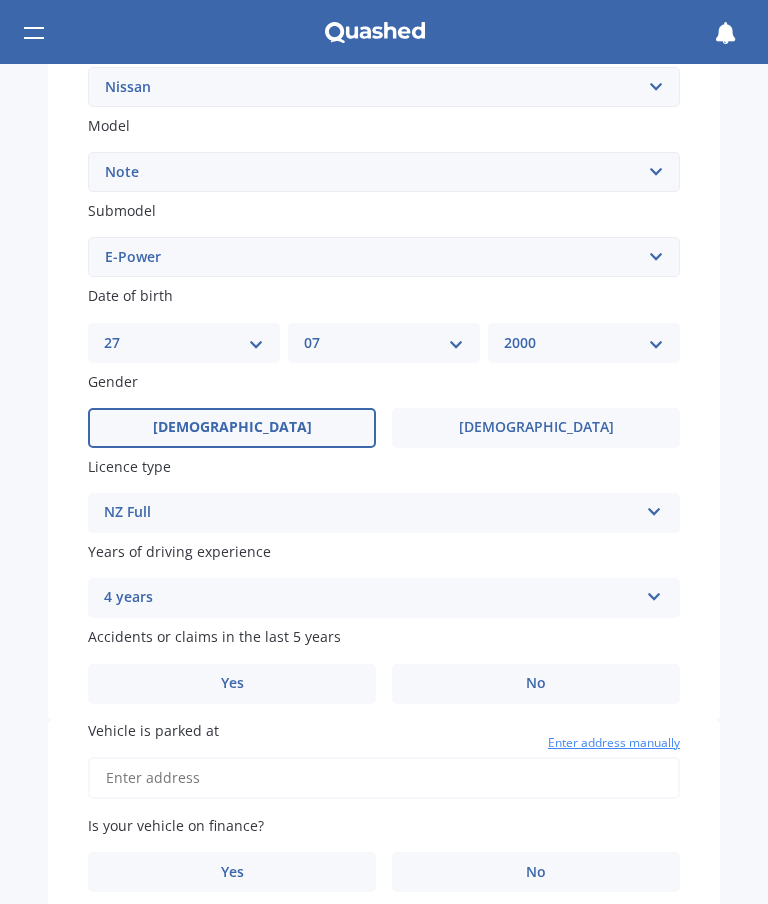 scroll, scrollTop: 456, scrollLeft: 0, axis: vertical 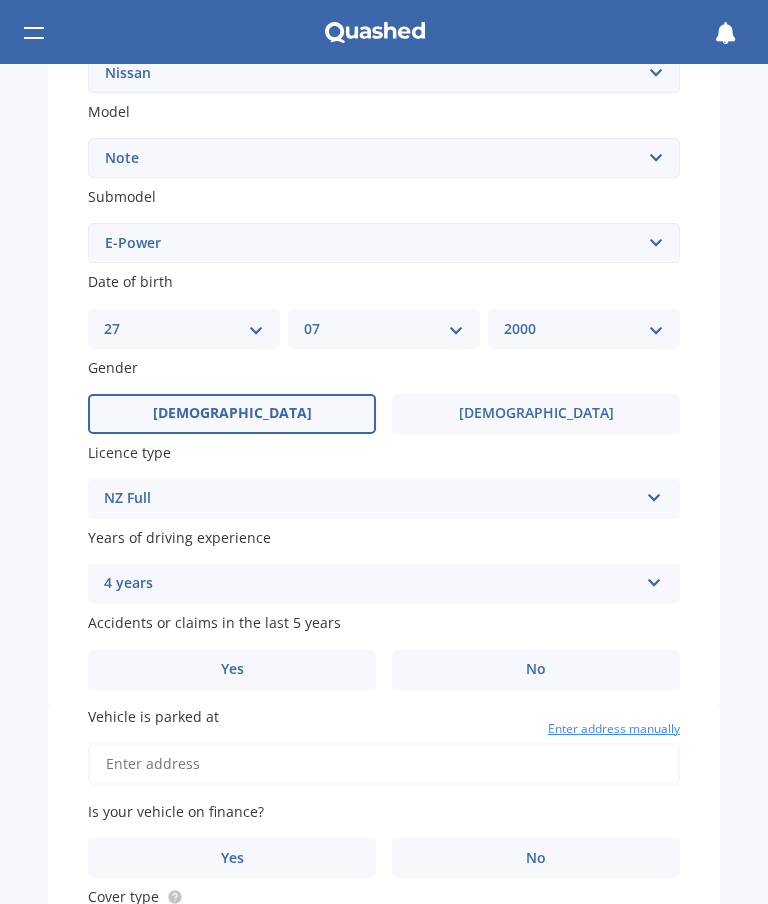 click on "No" at bounding box center [536, 669] 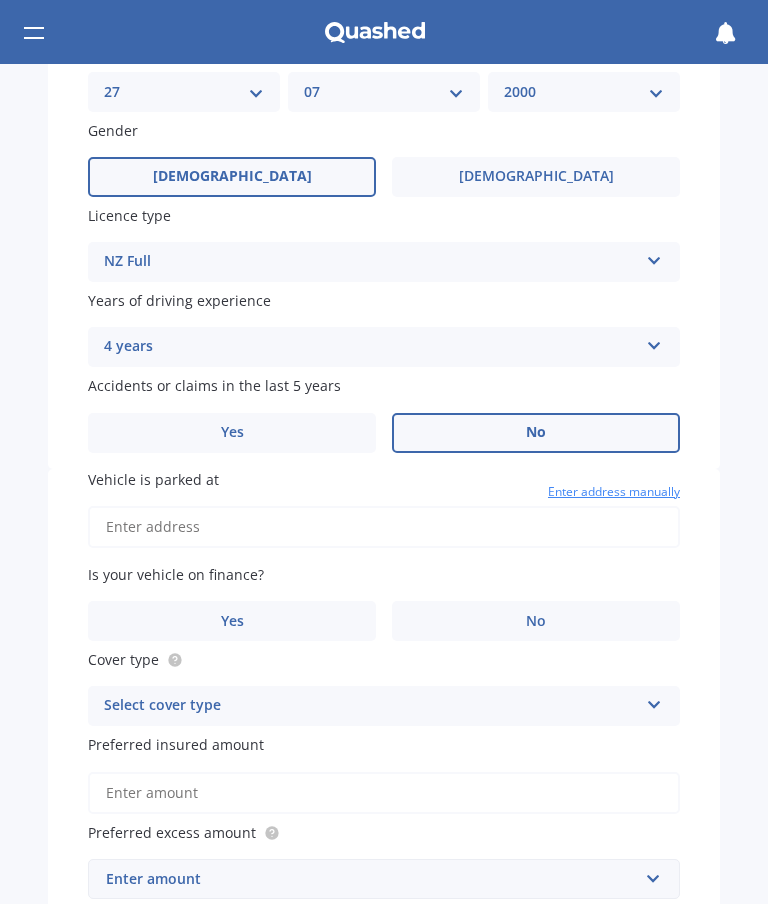 scroll, scrollTop: 694, scrollLeft: 0, axis: vertical 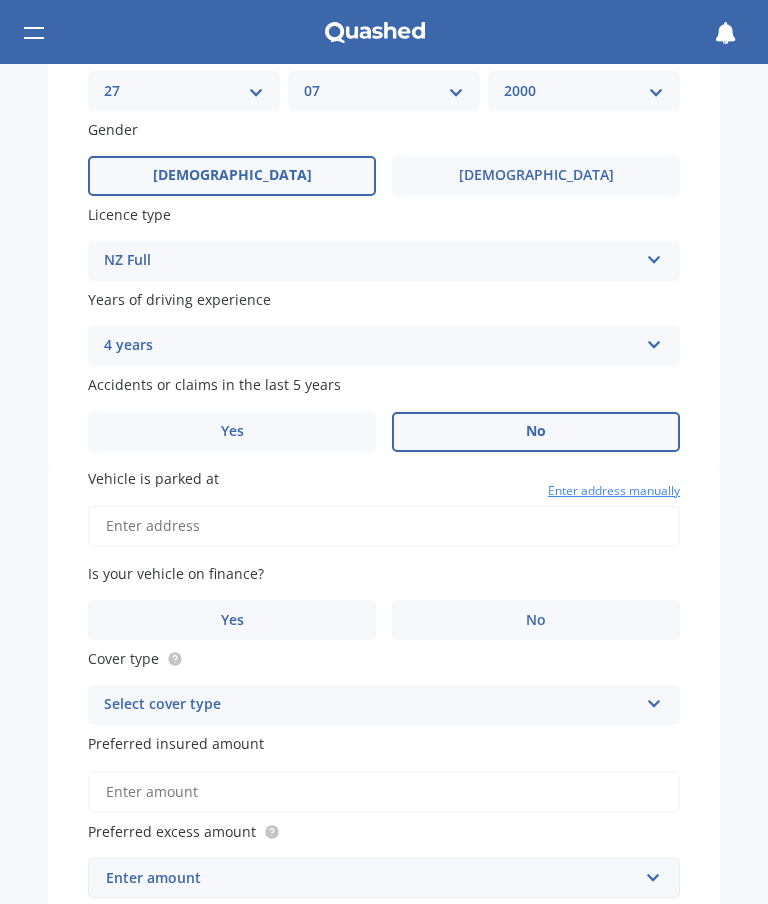 click on "Vehicle is parked at" at bounding box center [384, 526] 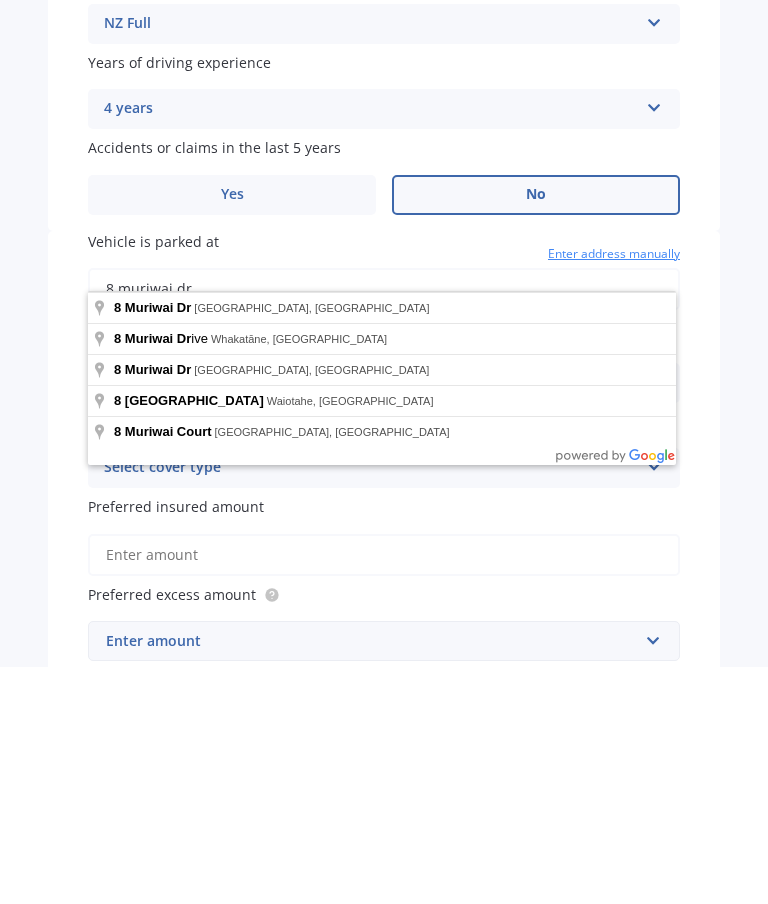 type on "8 muriwai dr" 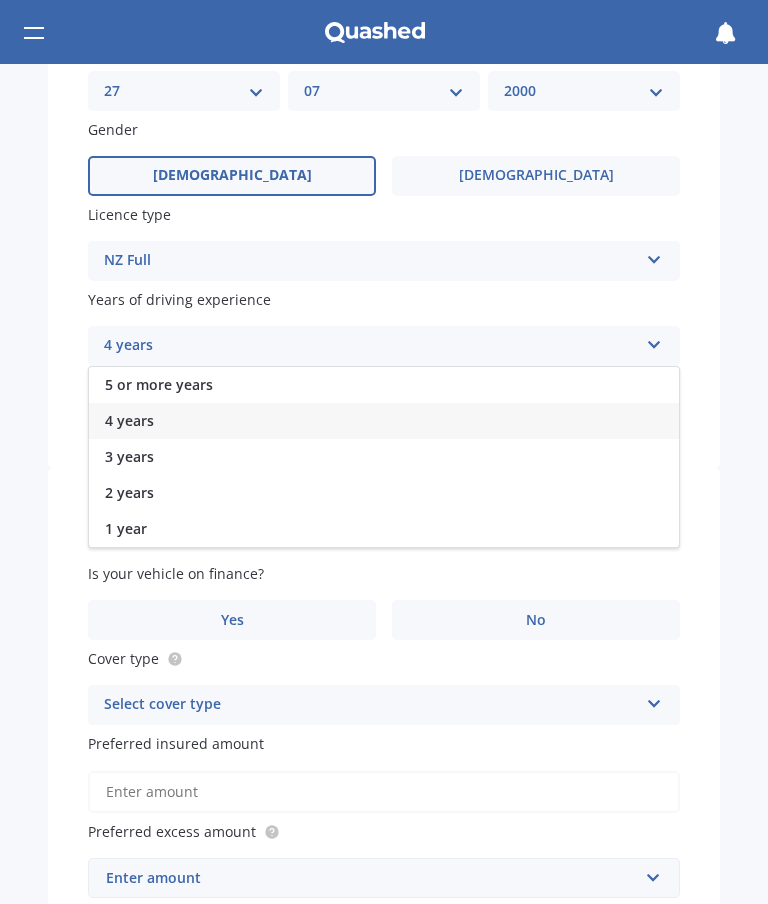 click on "No" at bounding box center [536, 620] 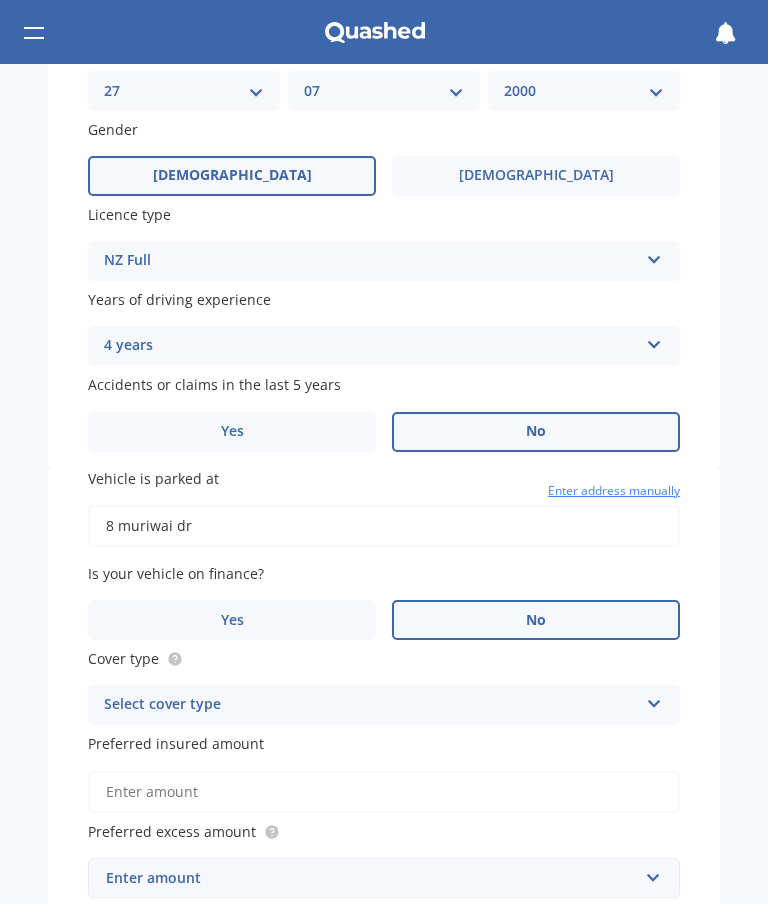 click at bounding box center [654, 700] 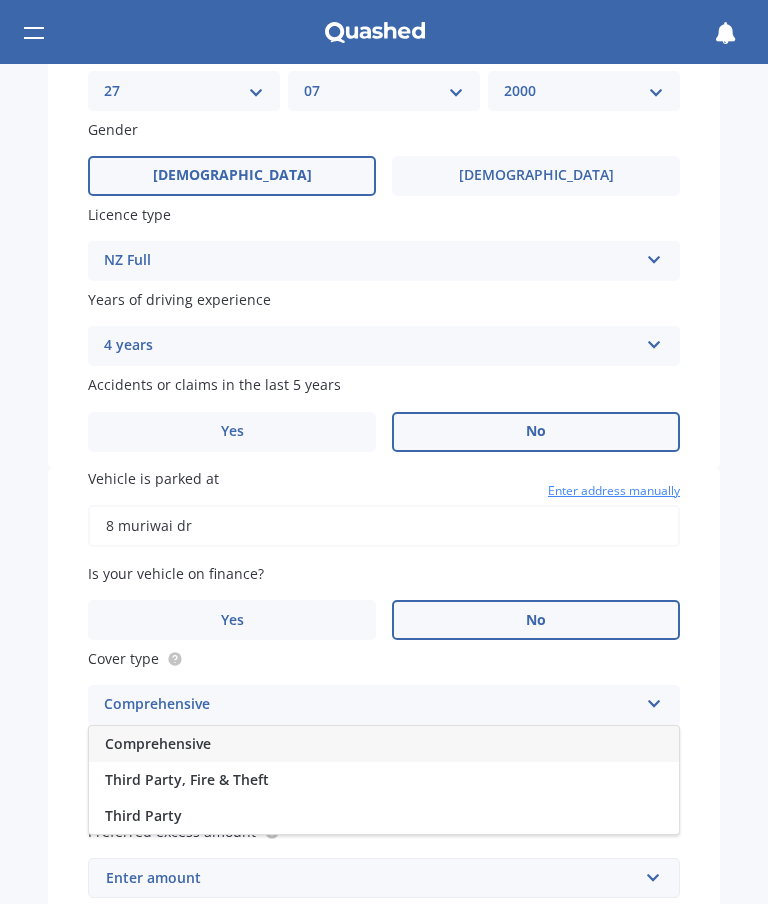 click on "Comprehensive" at bounding box center (384, 744) 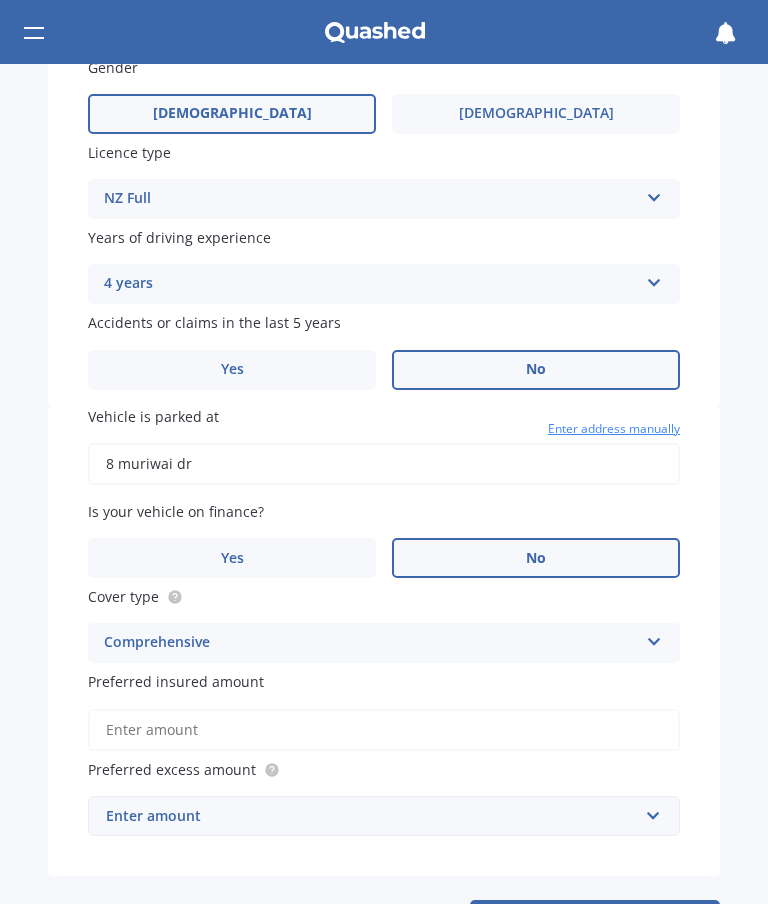 scroll, scrollTop: 758, scrollLeft: 0, axis: vertical 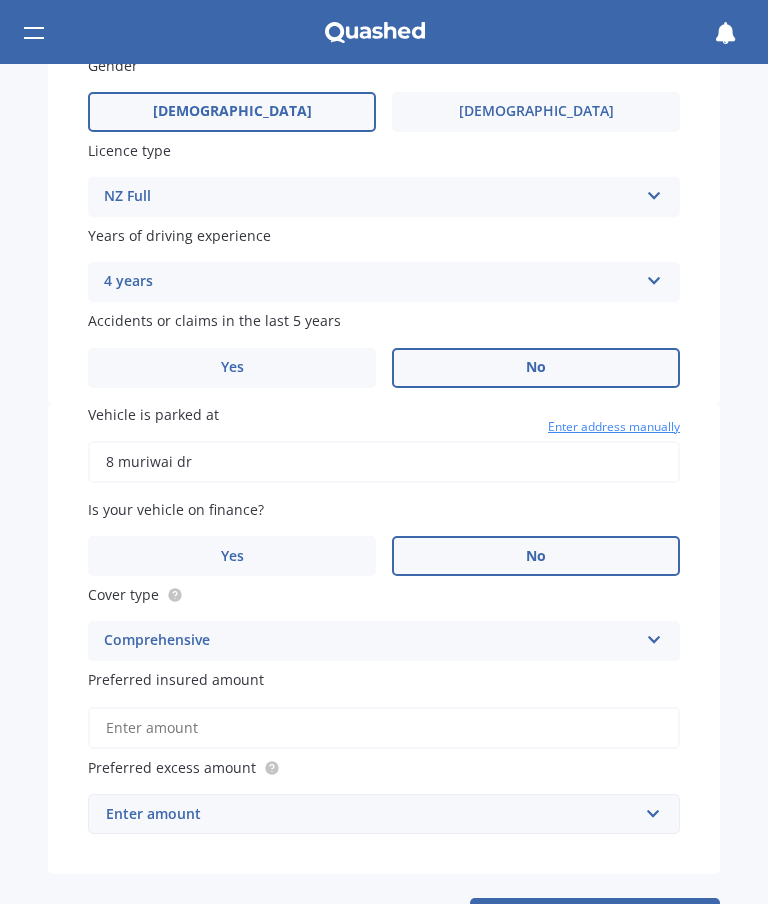 click on "Preferred insured amount" at bounding box center [384, 728] 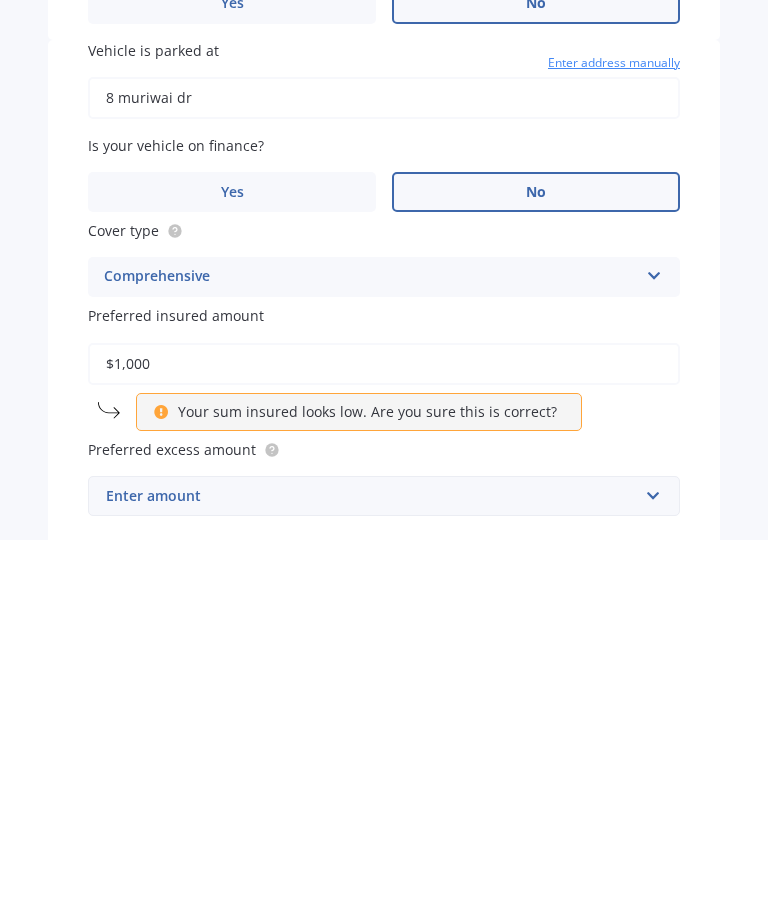 type on "$10,000" 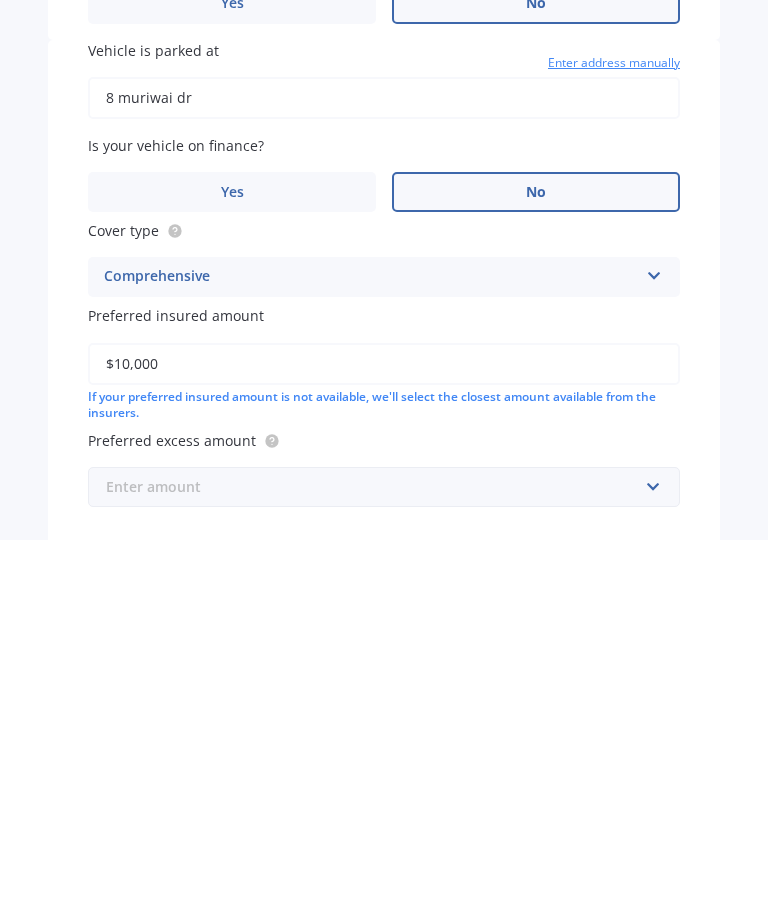 click at bounding box center [377, 851] 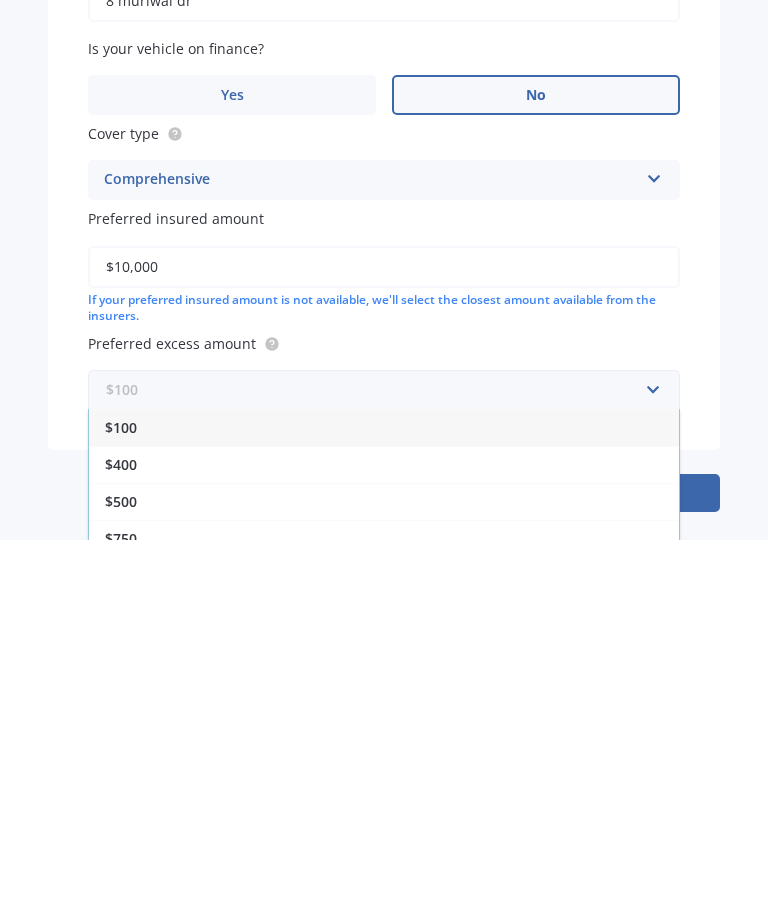scroll, scrollTop: 848, scrollLeft: 0, axis: vertical 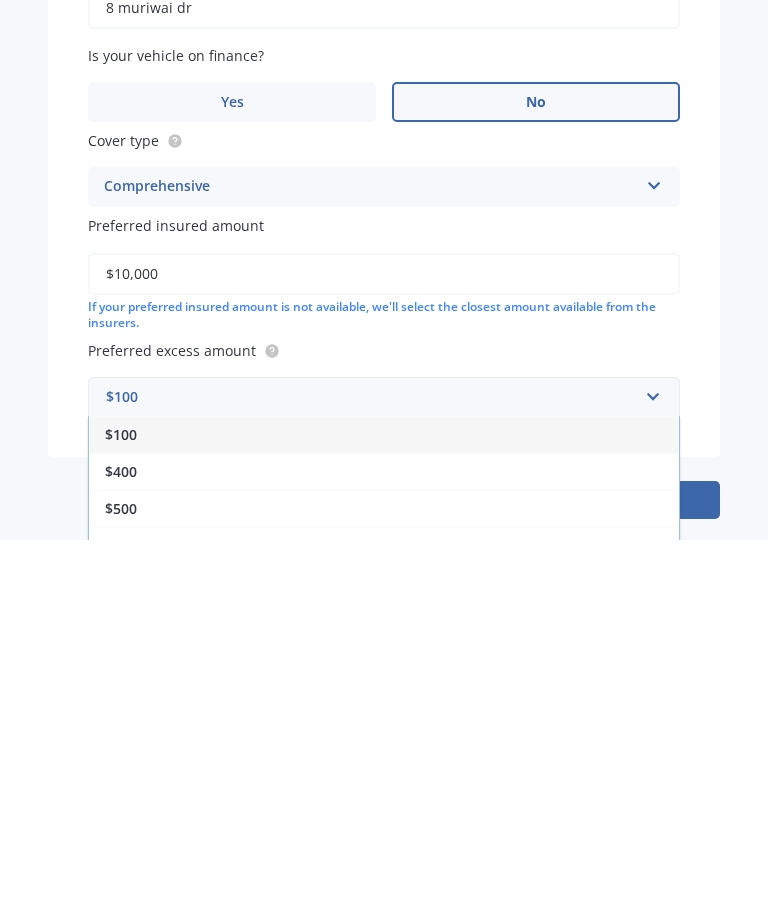click on "$500" at bounding box center [121, 872] 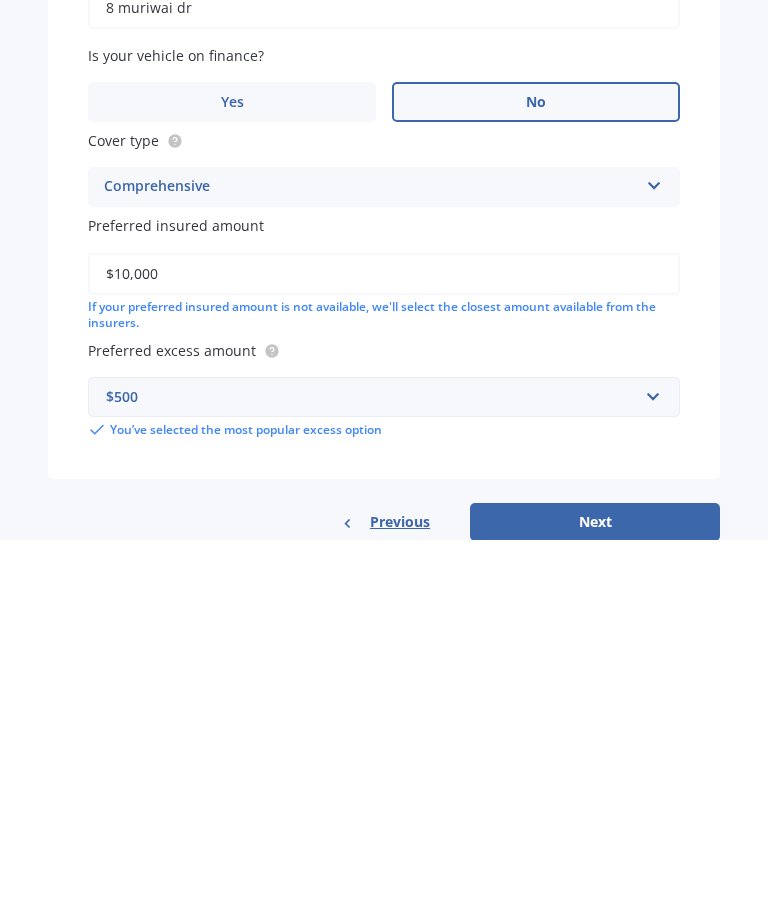 click on "Next" at bounding box center (595, 886) 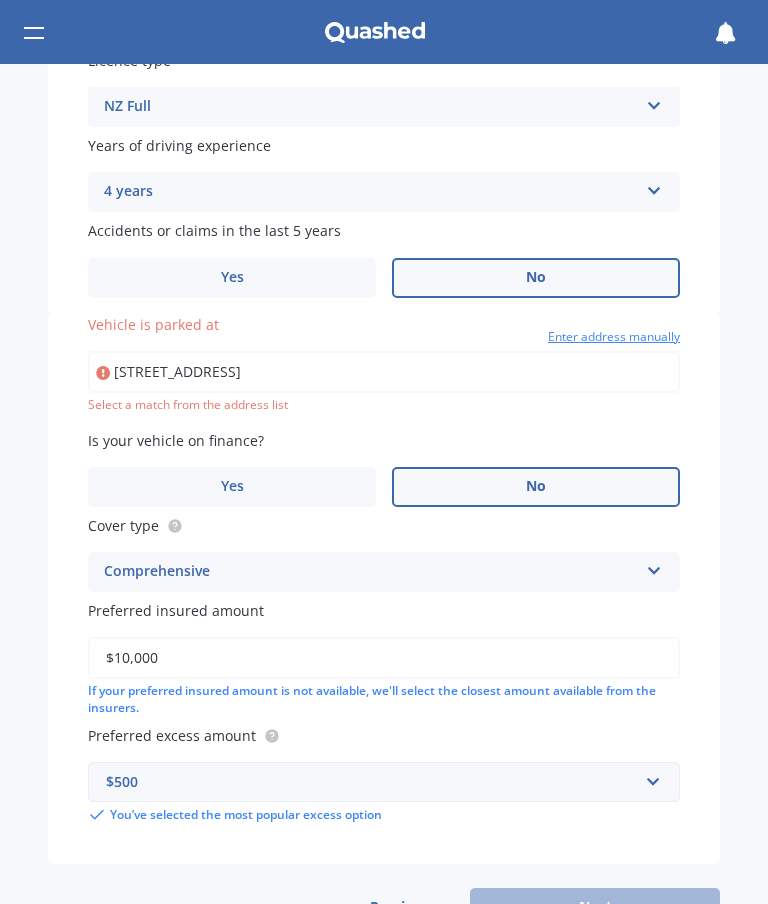 type on "[STREET_ADDRESS]" 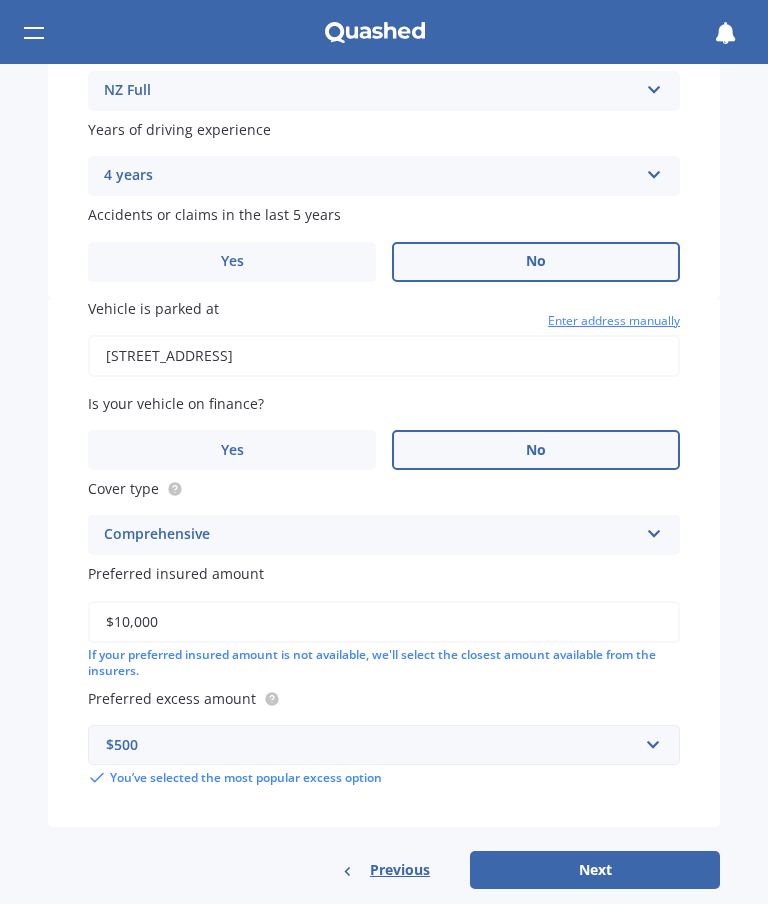 scroll, scrollTop: 863, scrollLeft: 0, axis: vertical 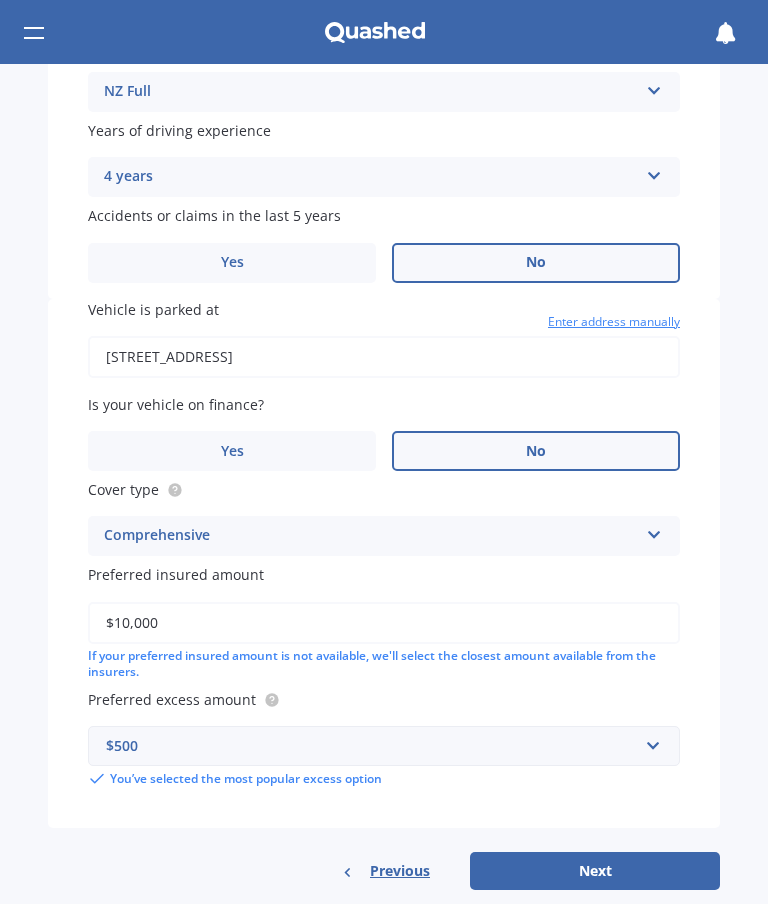 click on "Next" at bounding box center [595, 871] 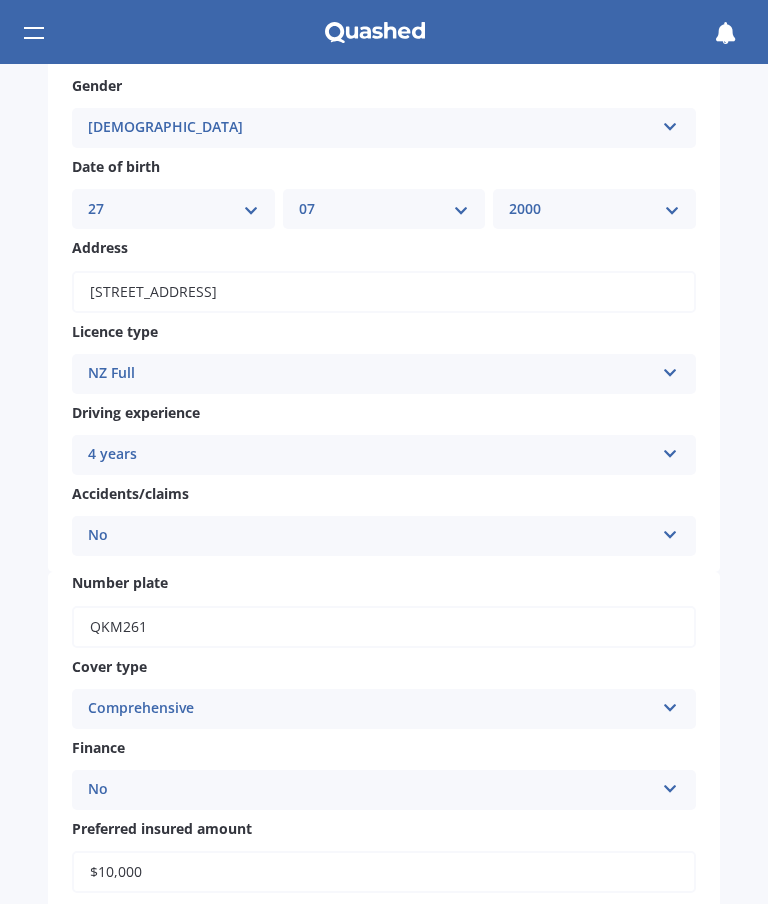 scroll, scrollTop: 0, scrollLeft: 0, axis: both 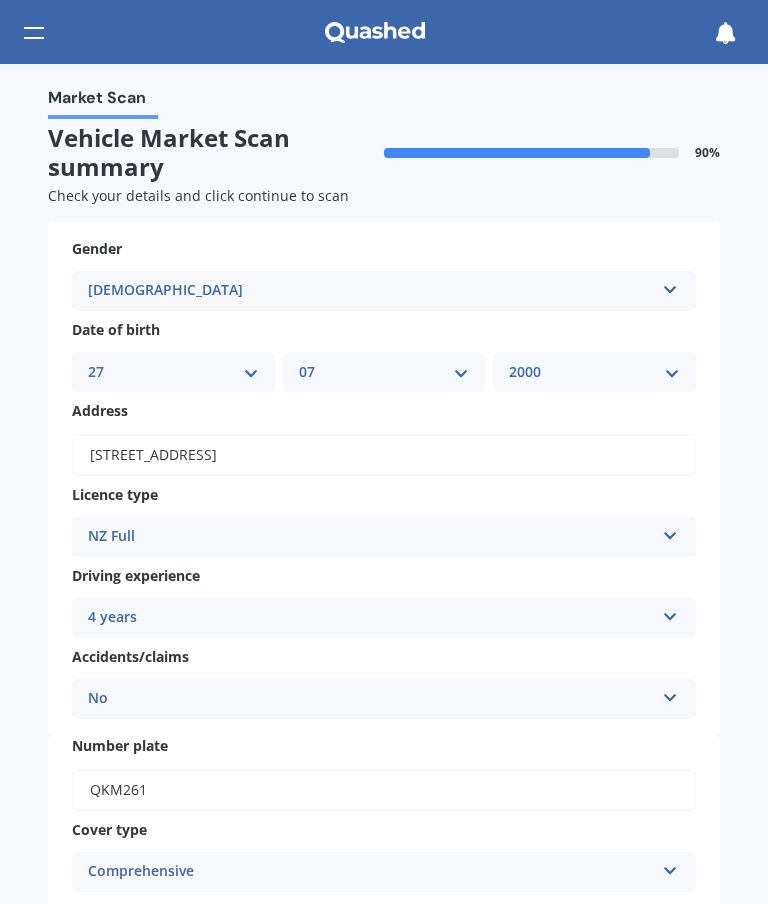 click at bounding box center (670, 613) 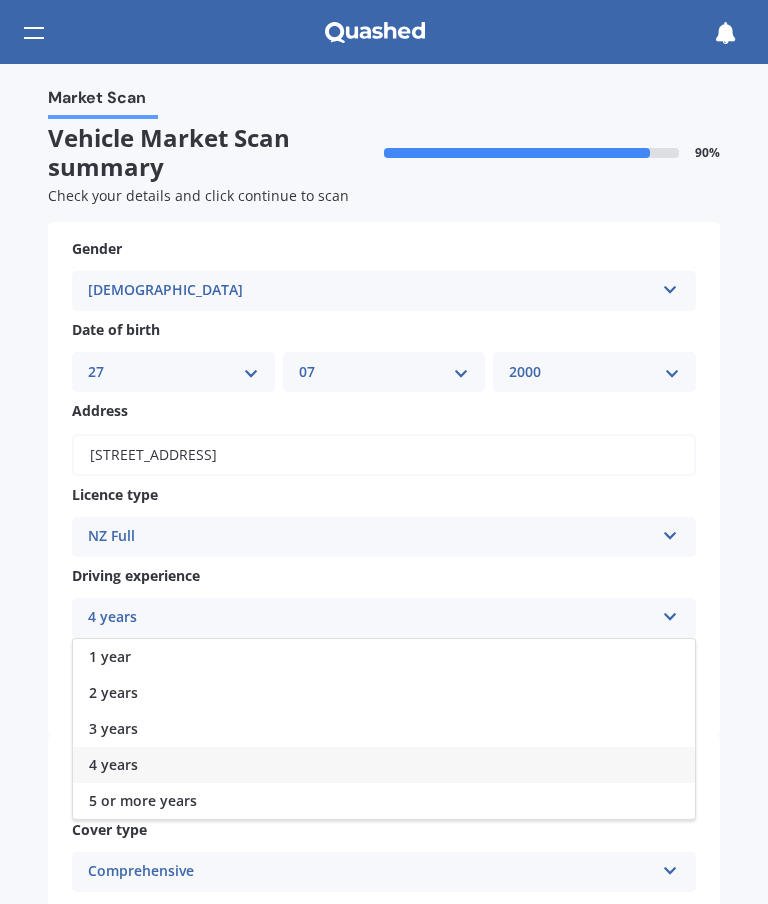 click on "5 or more years" at bounding box center [143, 800] 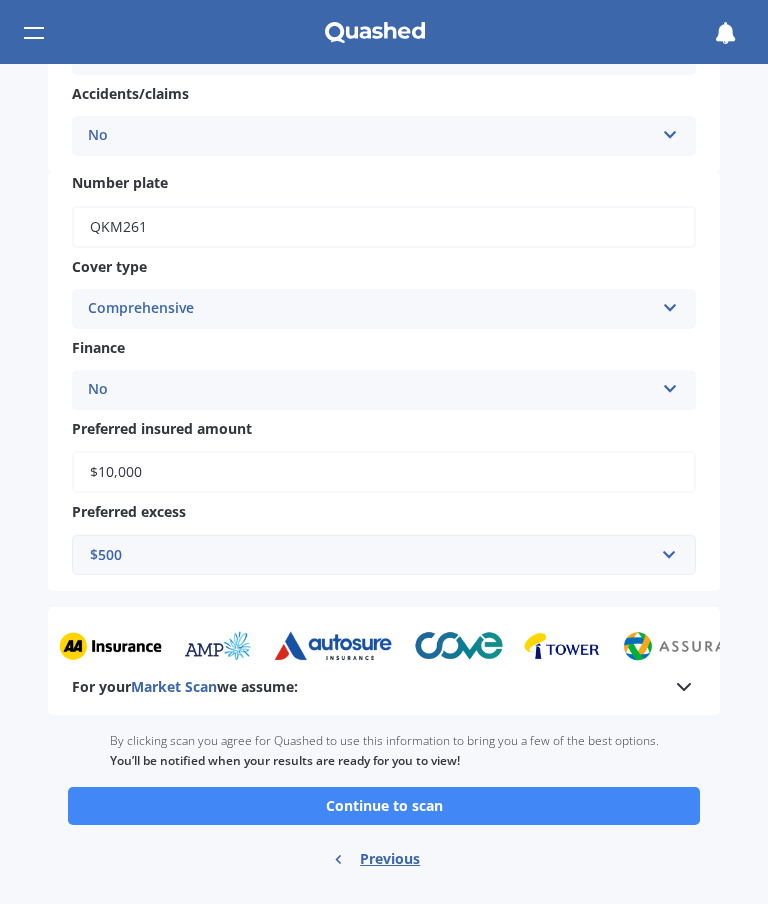 scroll, scrollTop: 561, scrollLeft: 0, axis: vertical 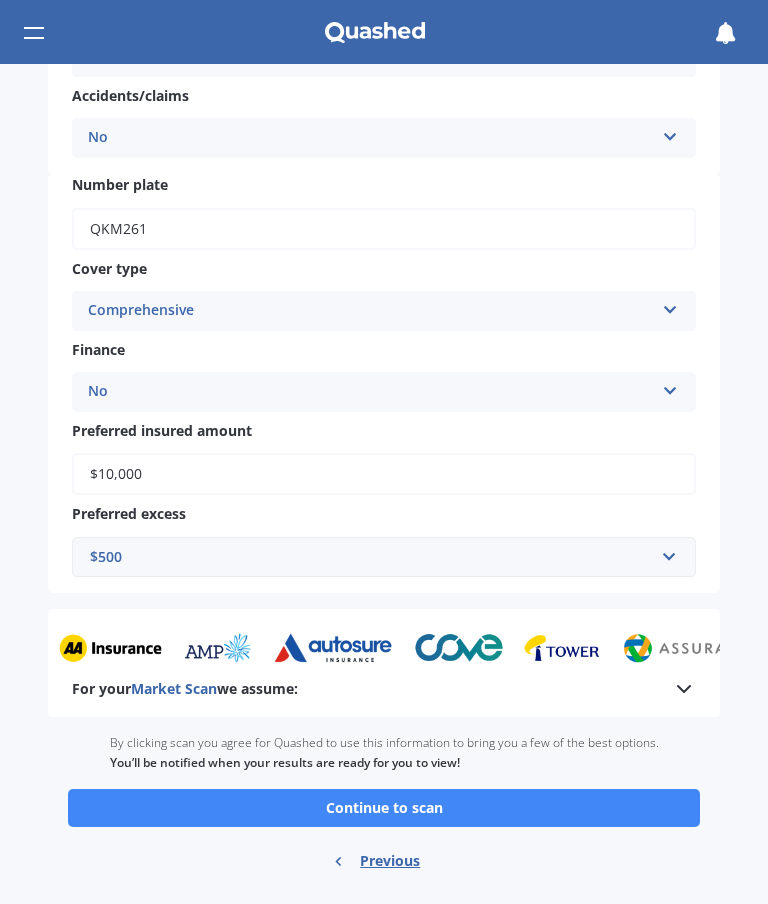click on "Continue to scan" at bounding box center [384, 808] 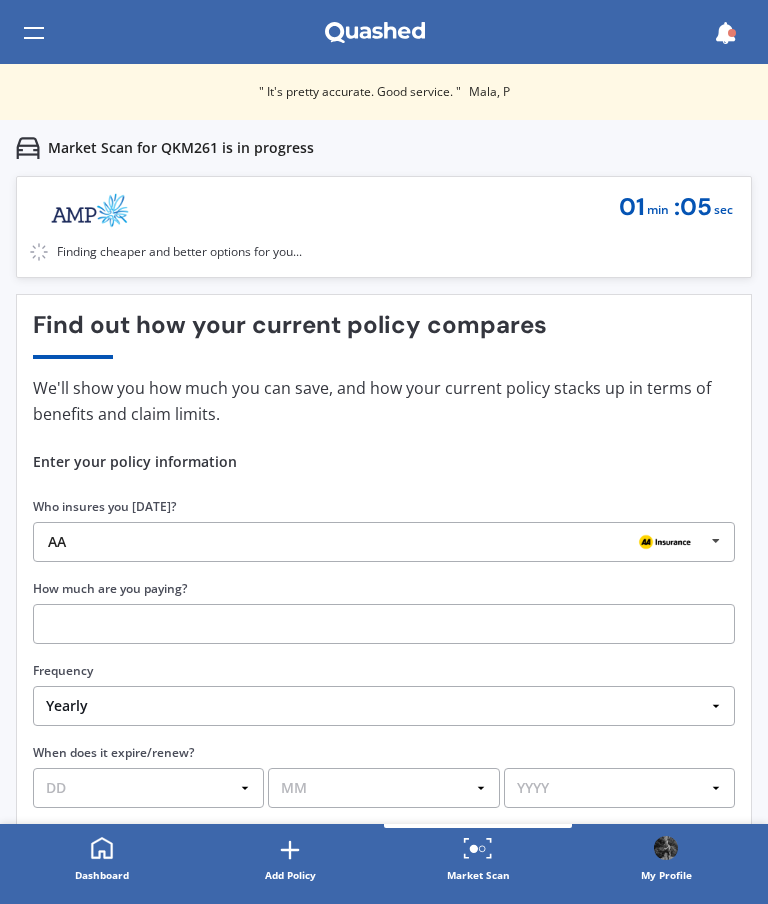 scroll, scrollTop: 0, scrollLeft: 0, axis: both 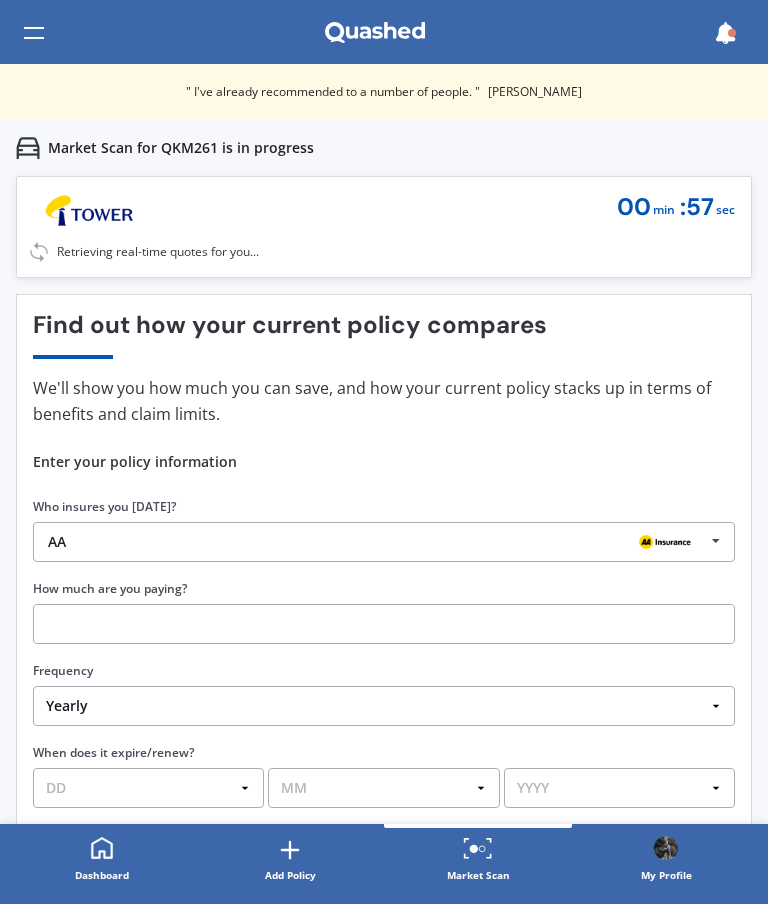 click at bounding box center (716, 541) 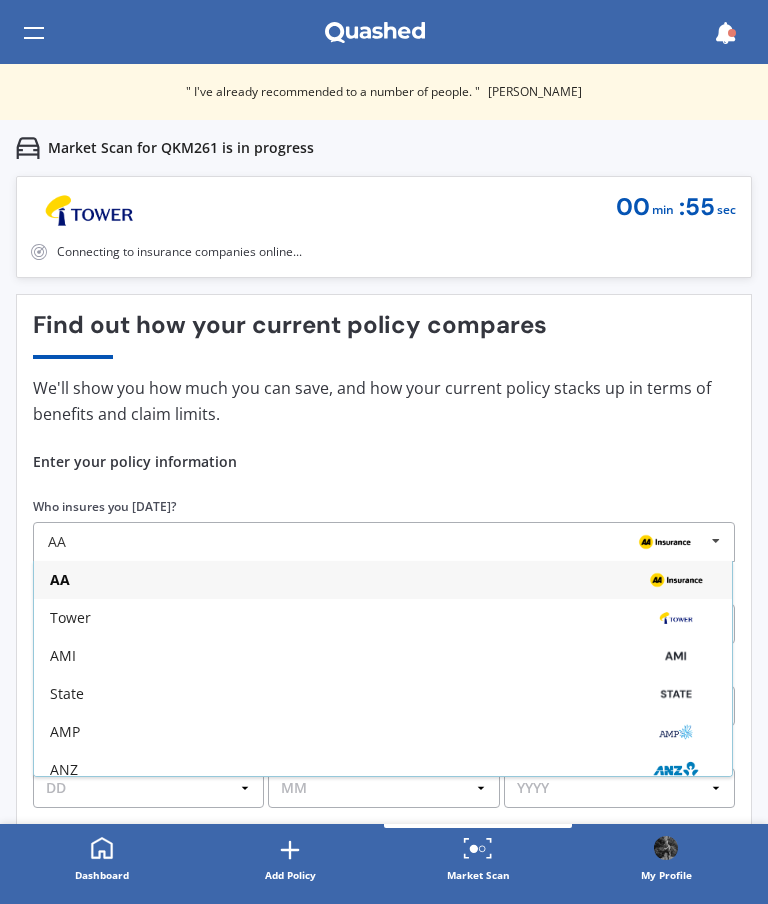 click on "Tower" at bounding box center (70, 618) 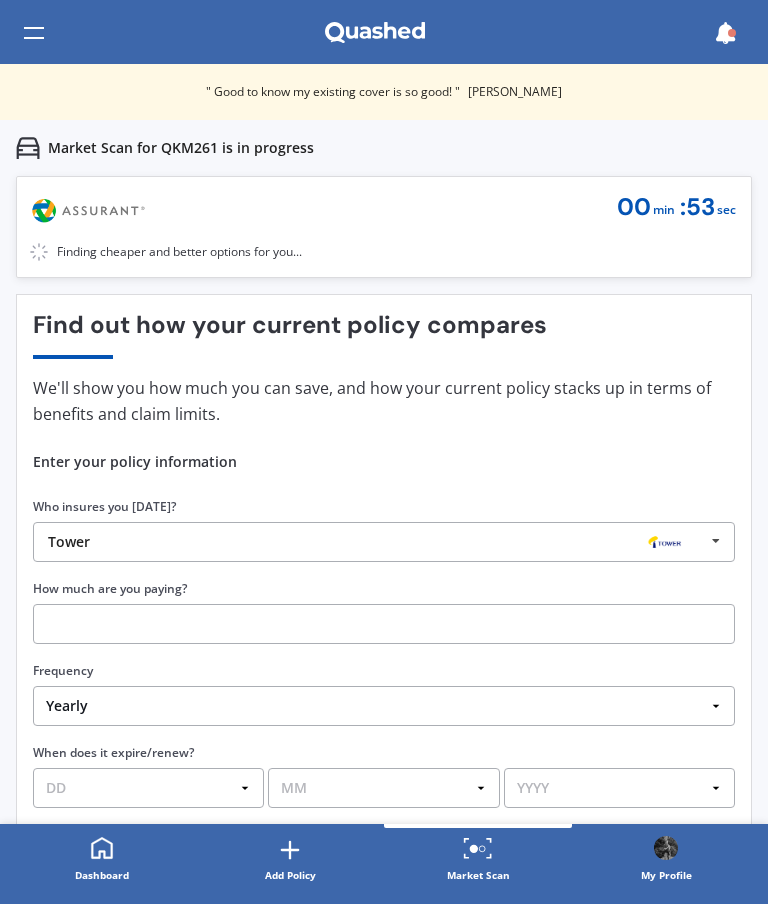 click at bounding box center [384, 624] 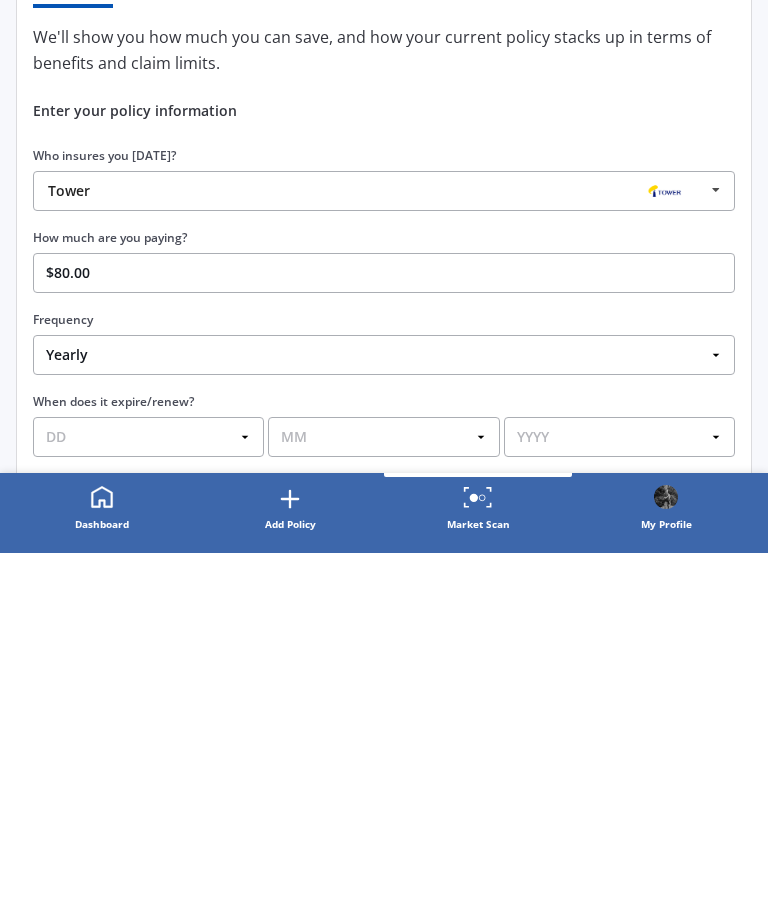 type on "$80.00" 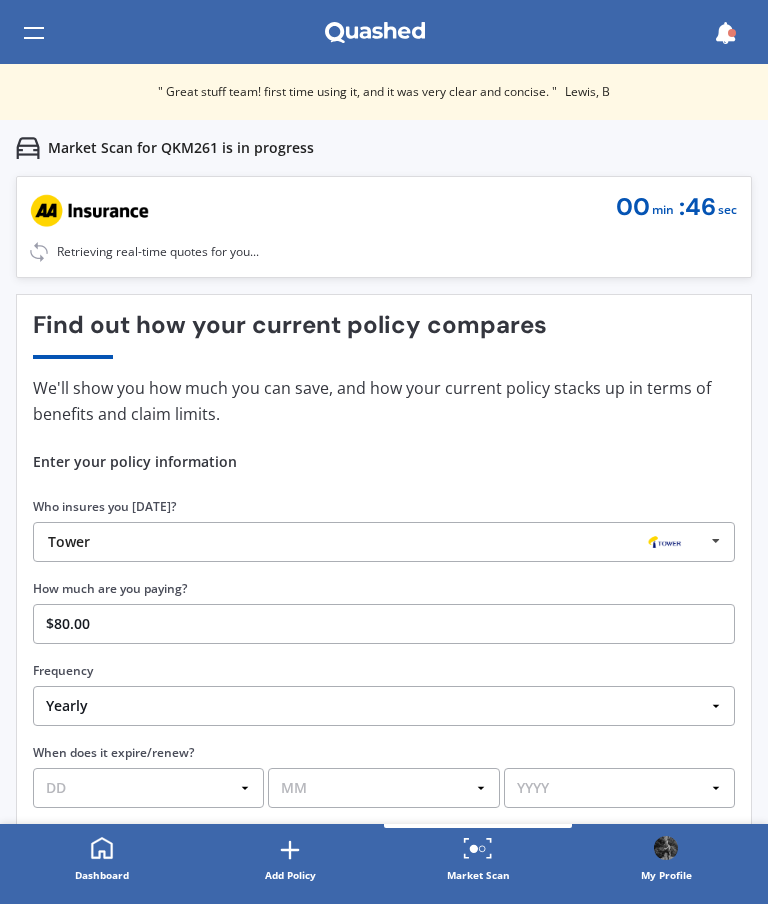 select on "Monthly" 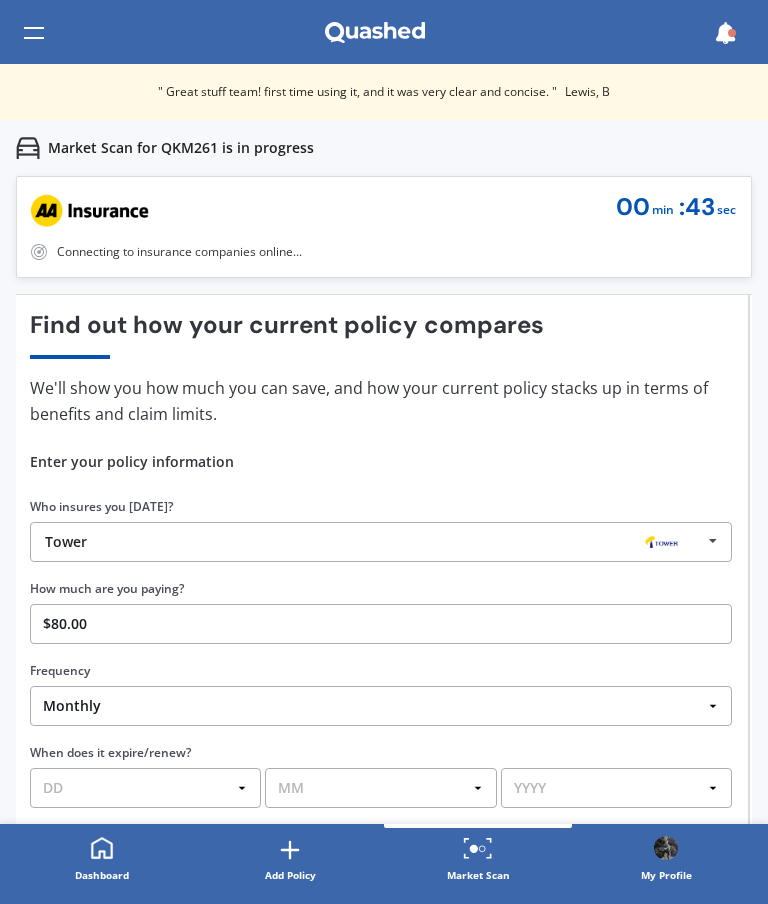 scroll, scrollTop: 80, scrollLeft: 0, axis: vertical 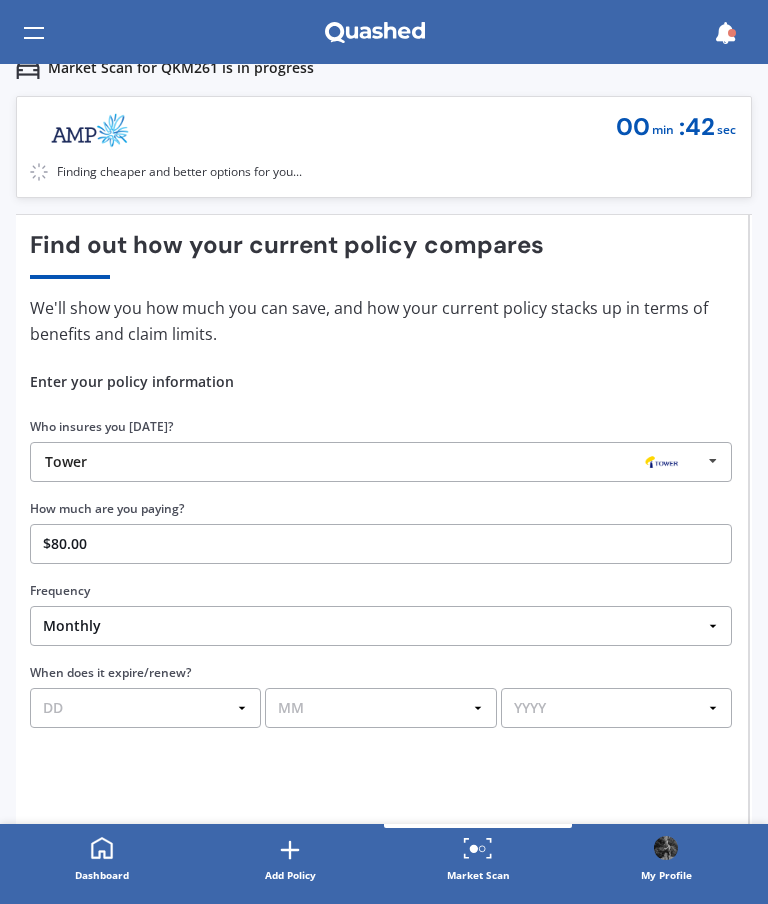 click on "DD 01 02 03 04 05 06 07 08 09 10 11 12 13 14 15 16 17 18 19 20 21 22 23 24 25 26 27 28 29 30 31" at bounding box center (145, 708) 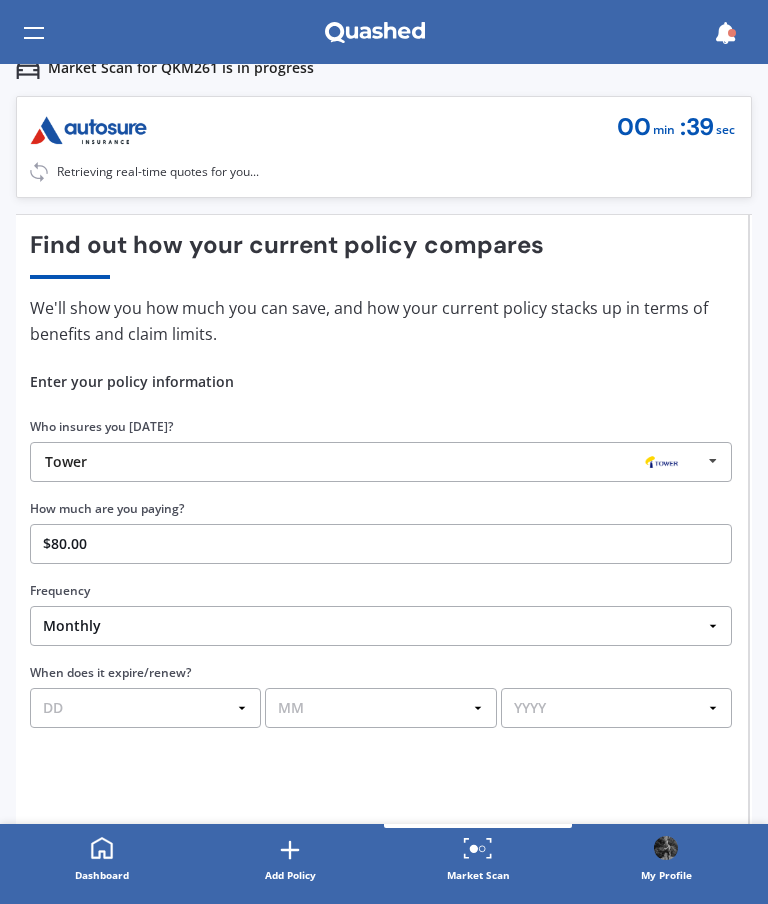 select on "04" 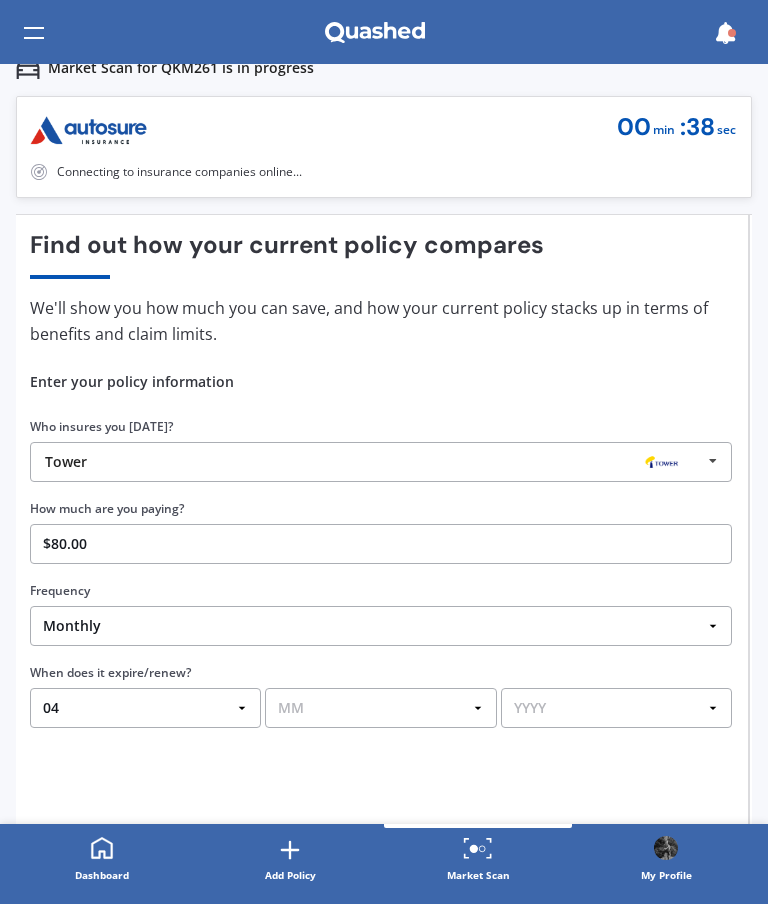 click on "MM 01 02 03 04 05 06 07 08 09 10 11 12" at bounding box center [380, 708] 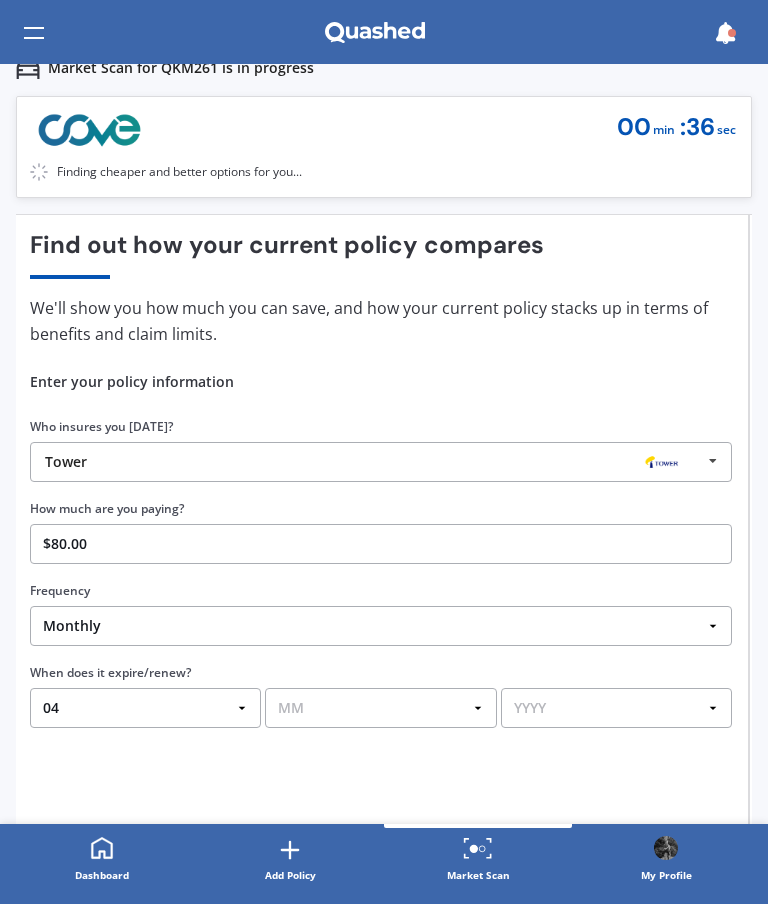 select on "08" 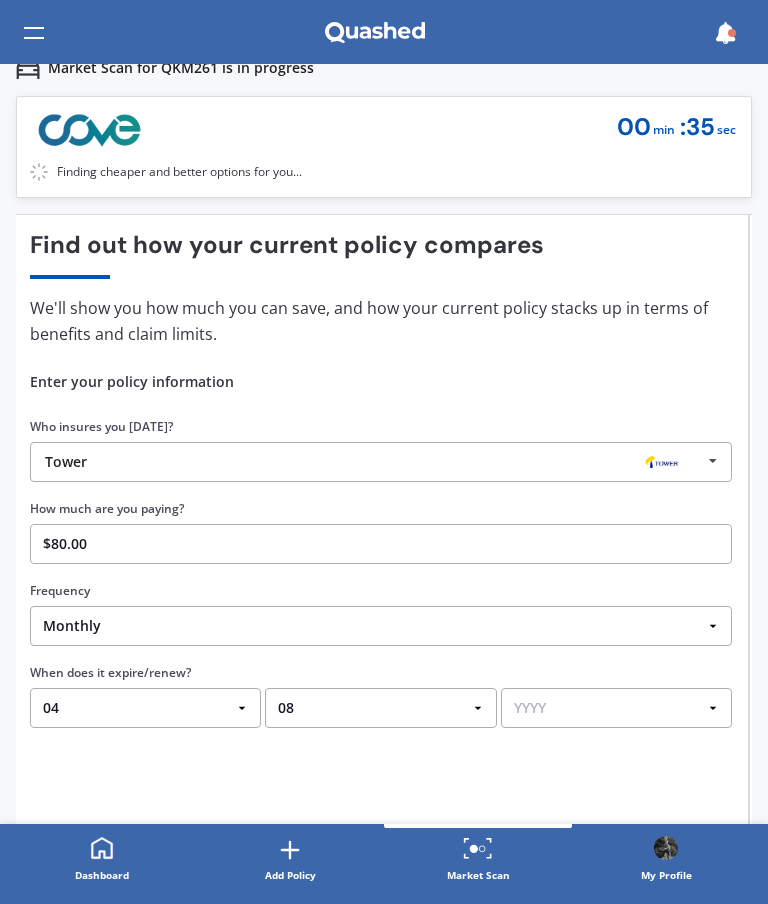 click on "YYYY 2026 2025 2024" at bounding box center (616, 708) 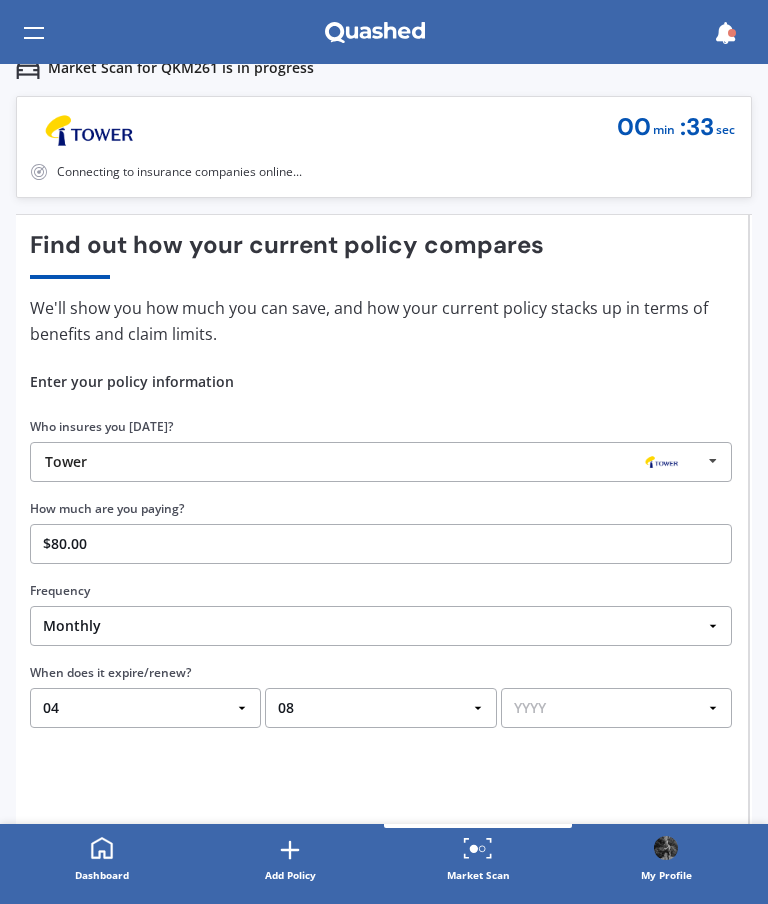 select on "2025" 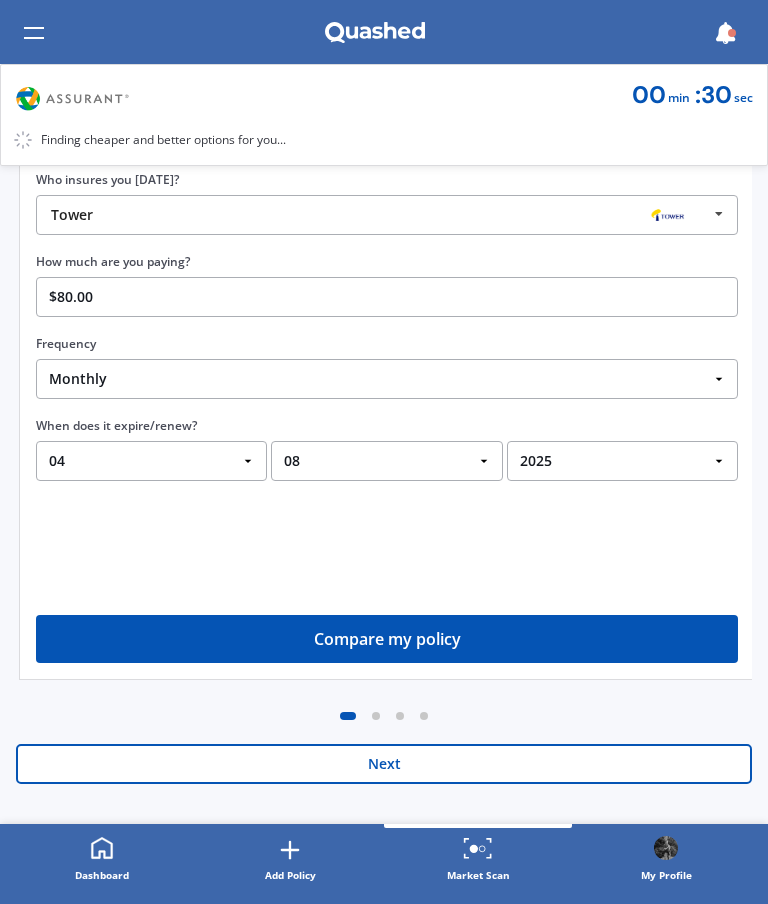 scroll, scrollTop: 328, scrollLeft: 0, axis: vertical 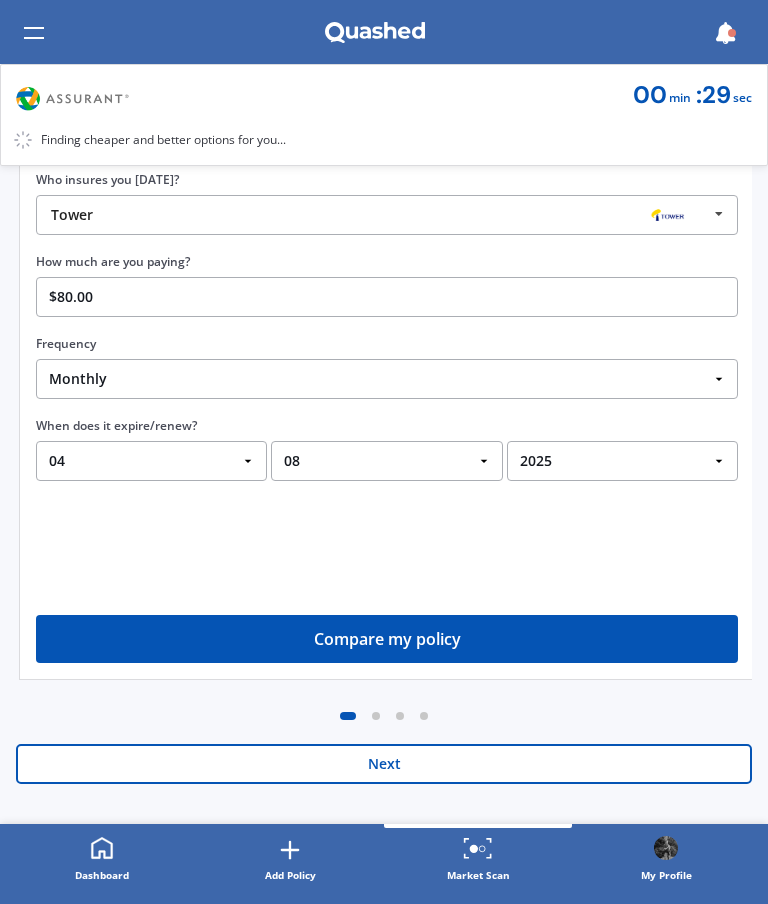 click on "Compare my policy" at bounding box center (387, 639) 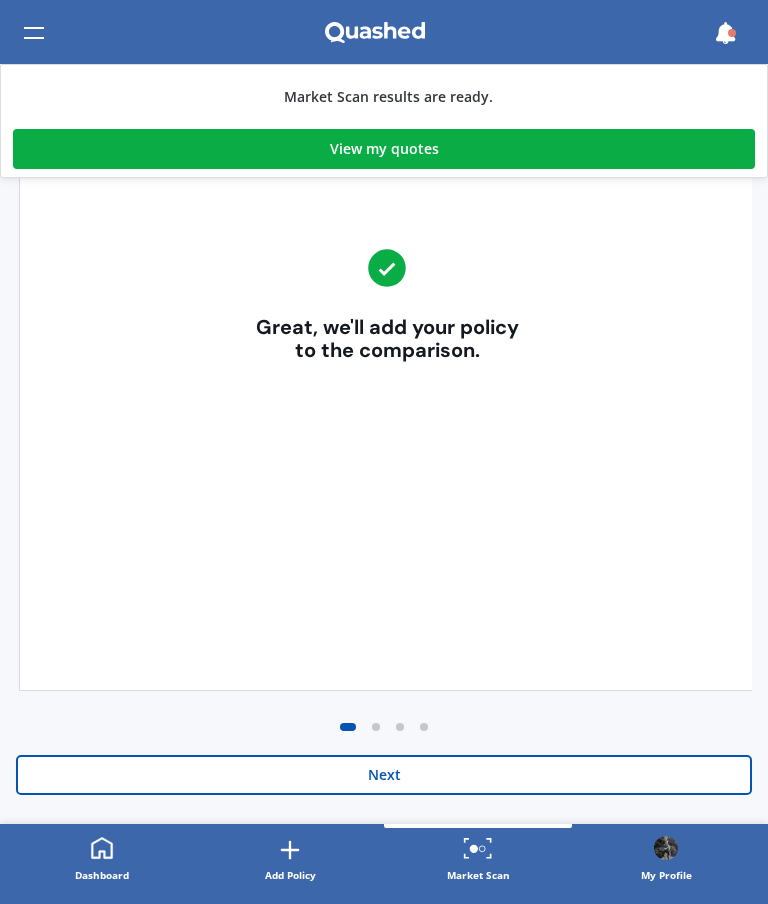 click on "View my quotes" at bounding box center [384, 149] 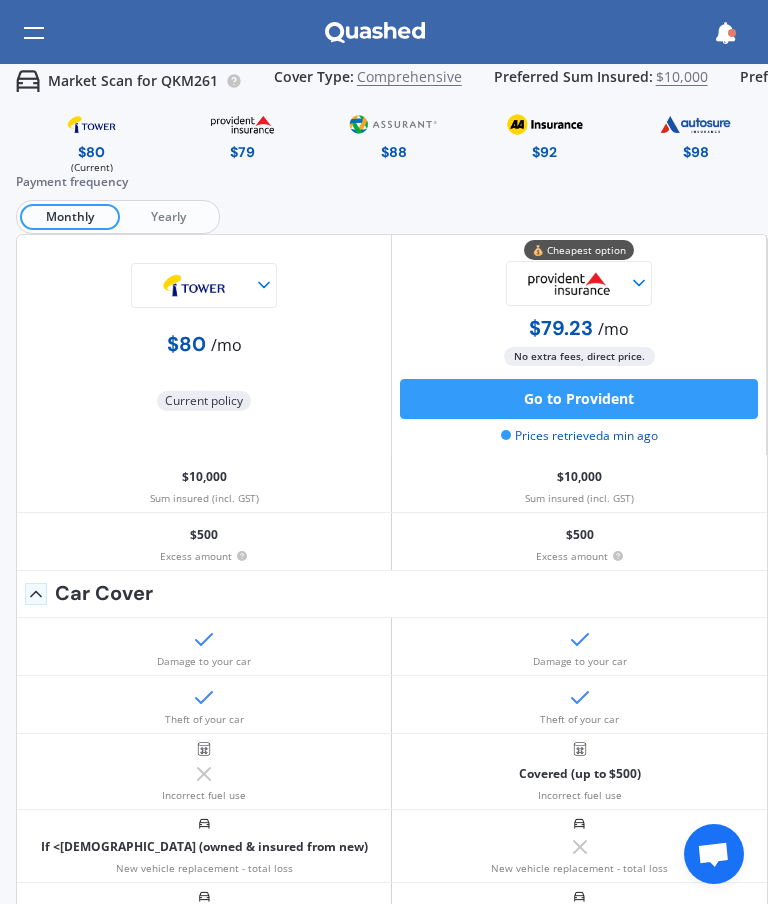 scroll, scrollTop: 0, scrollLeft: 0, axis: both 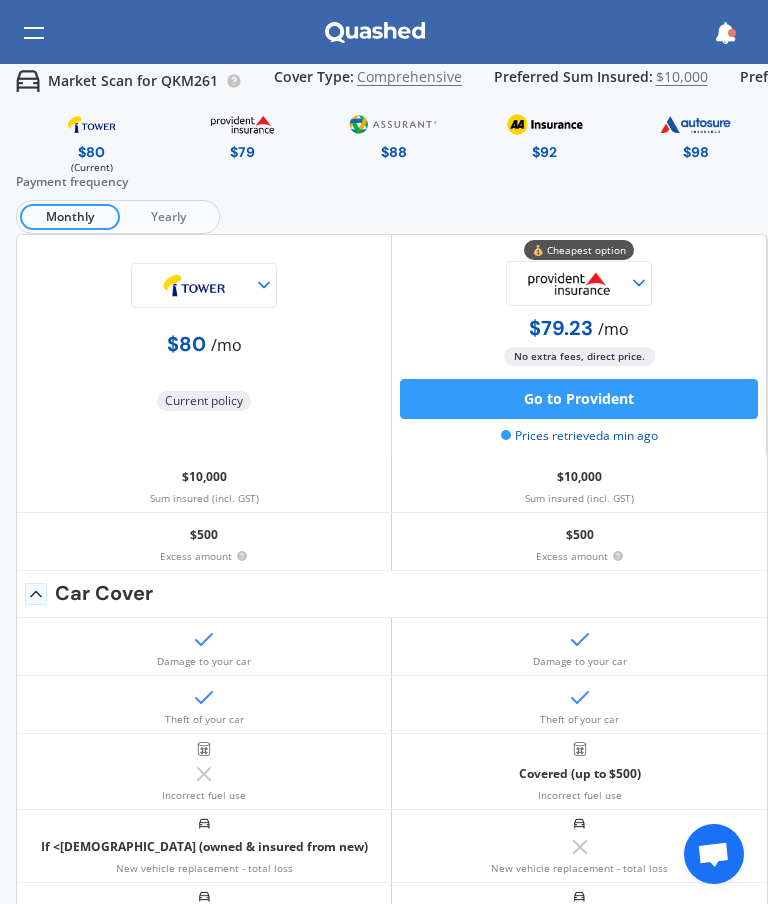 click on "Go to Provident" at bounding box center (579, 399) 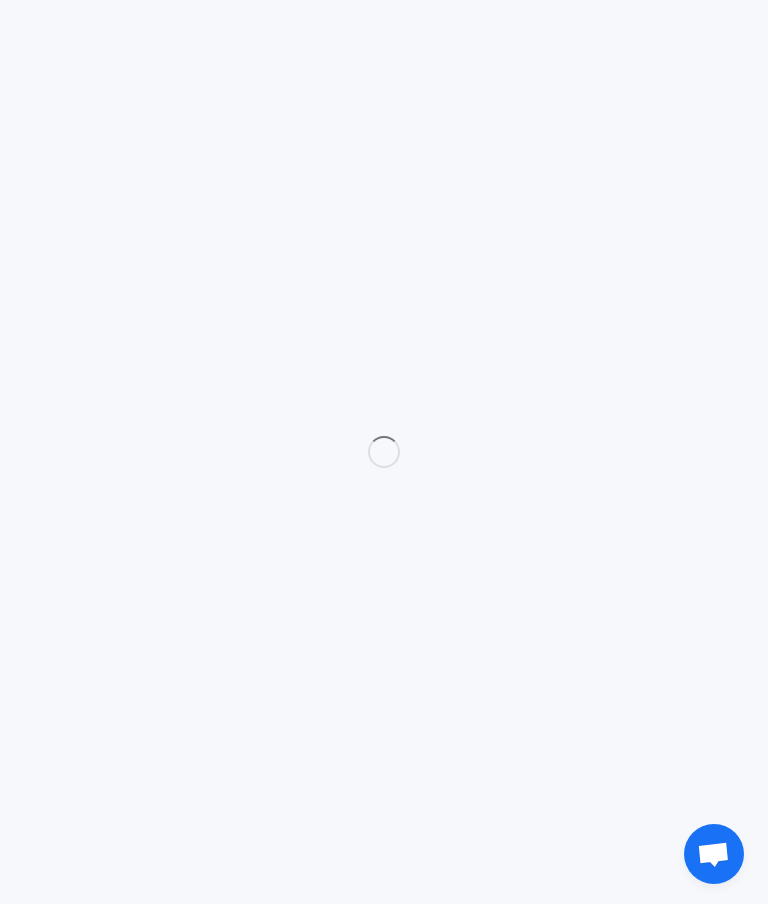 select on "Monthly" 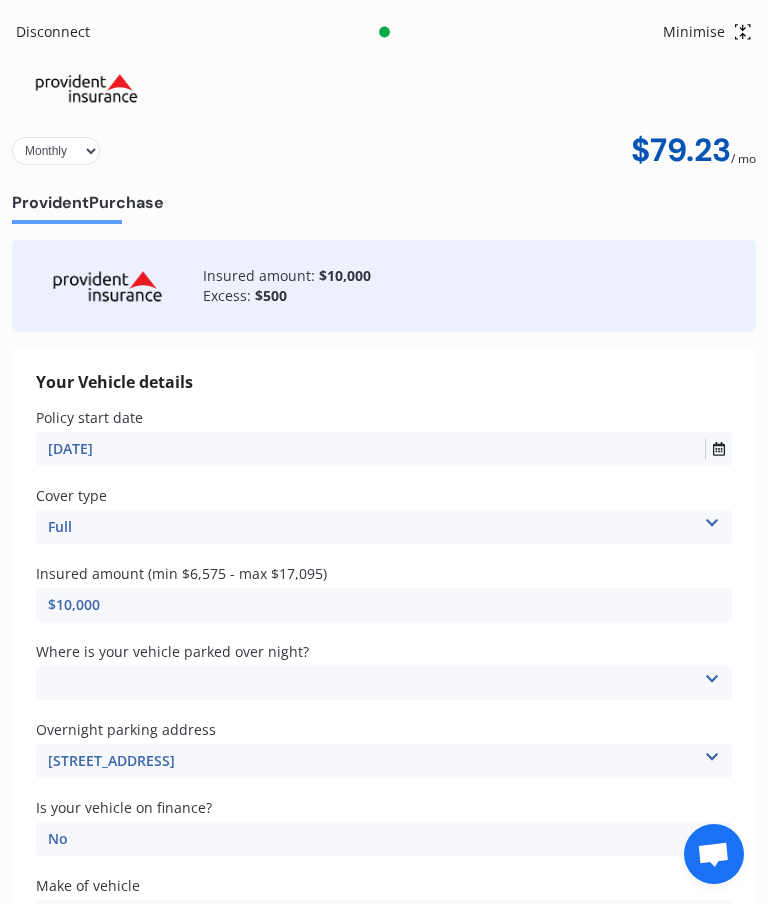 click at bounding box center (712, 676) 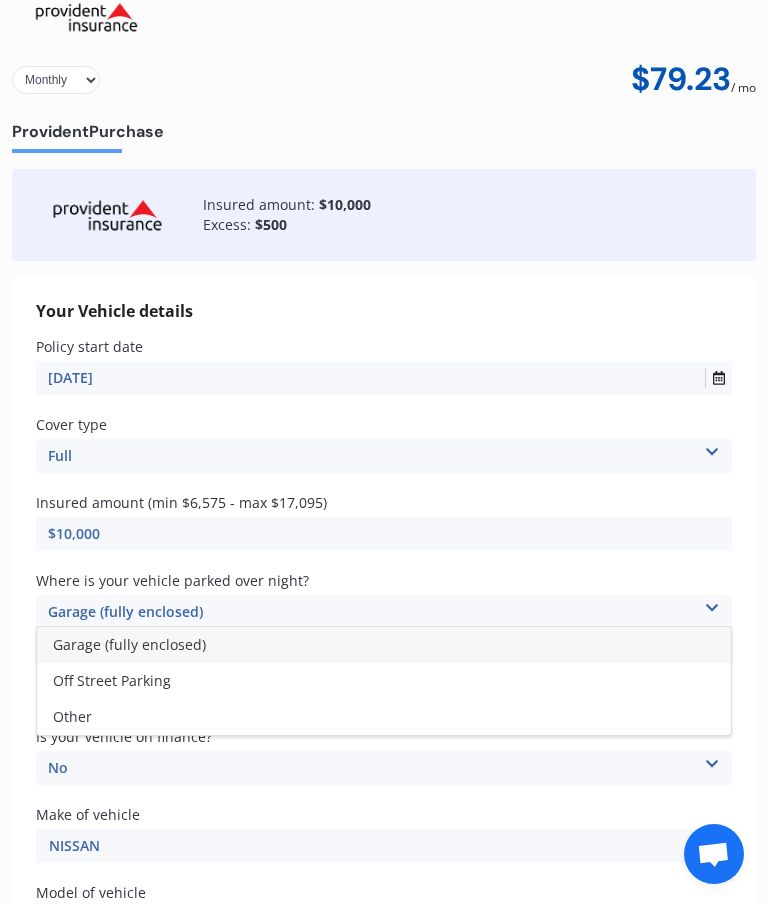 scroll, scrollTop: 72, scrollLeft: 0, axis: vertical 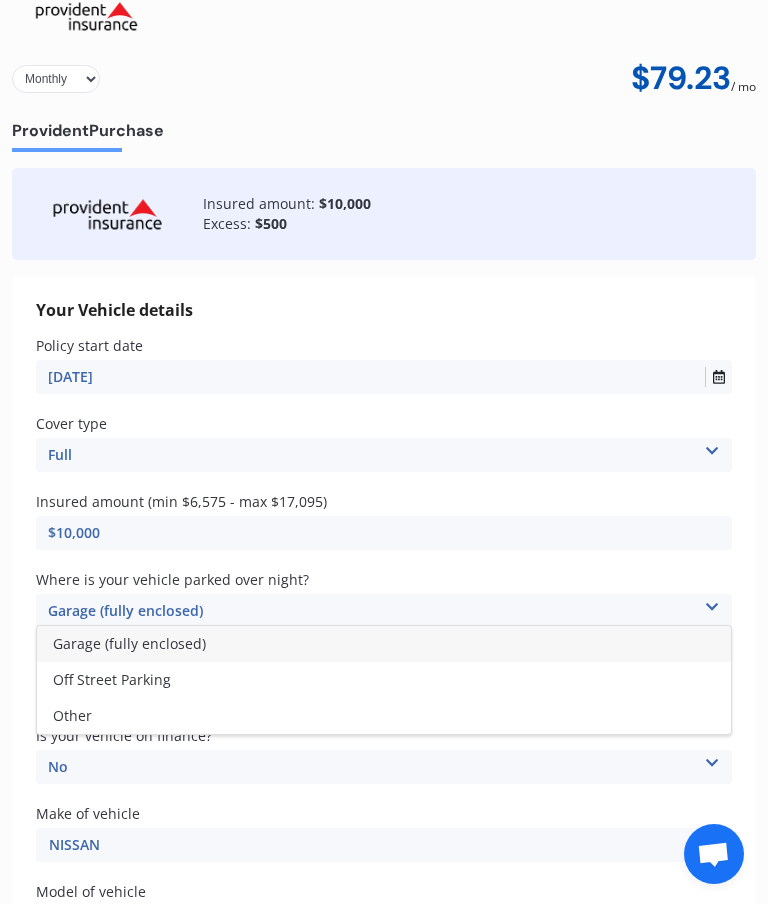 click on "Off Street Parking" at bounding box center [112, 679] 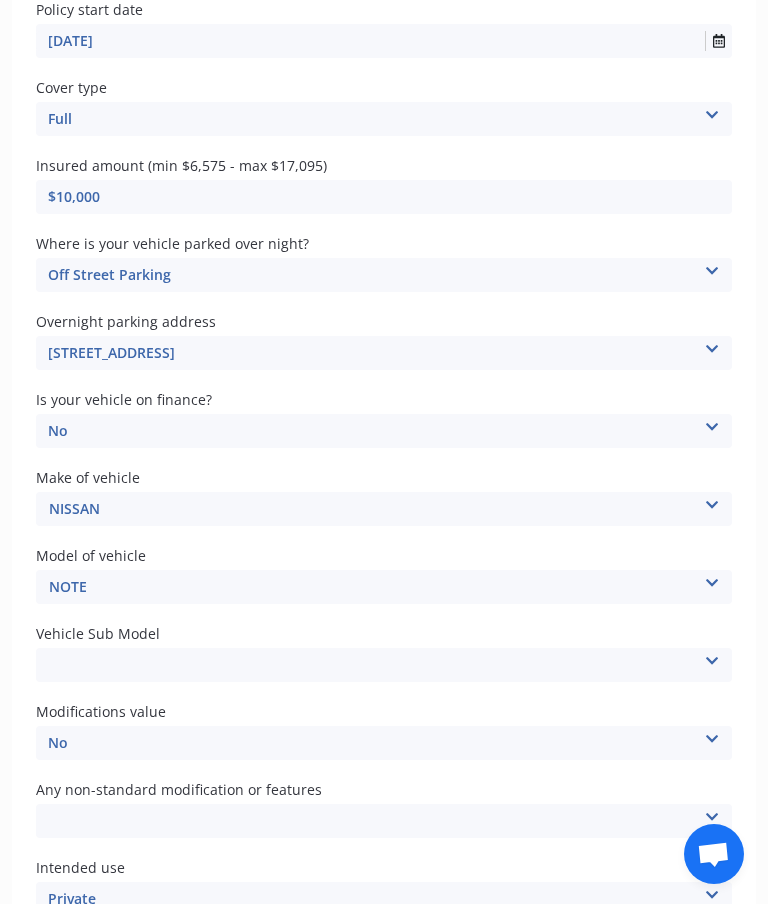 scroll, scrollTop: 410, scrollLeft: 0, axis: vertical 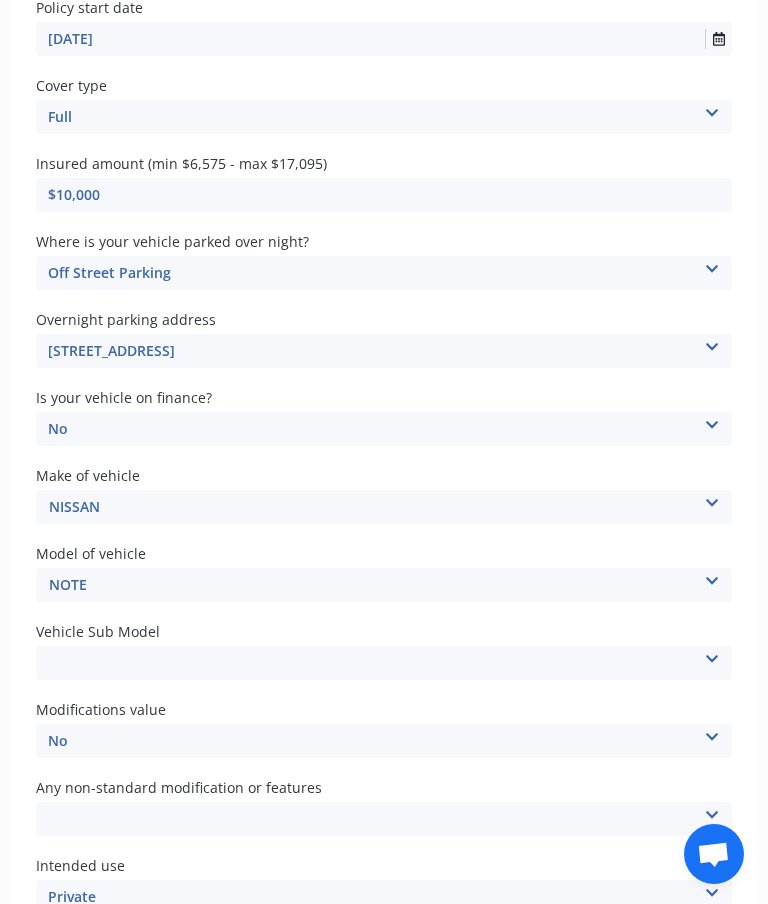 click on "Note E12 e-Power Hatchback 5dr CVT 1sp 1.2i/80kW Hybrid [IMP]" at bounding box center (384, 663) 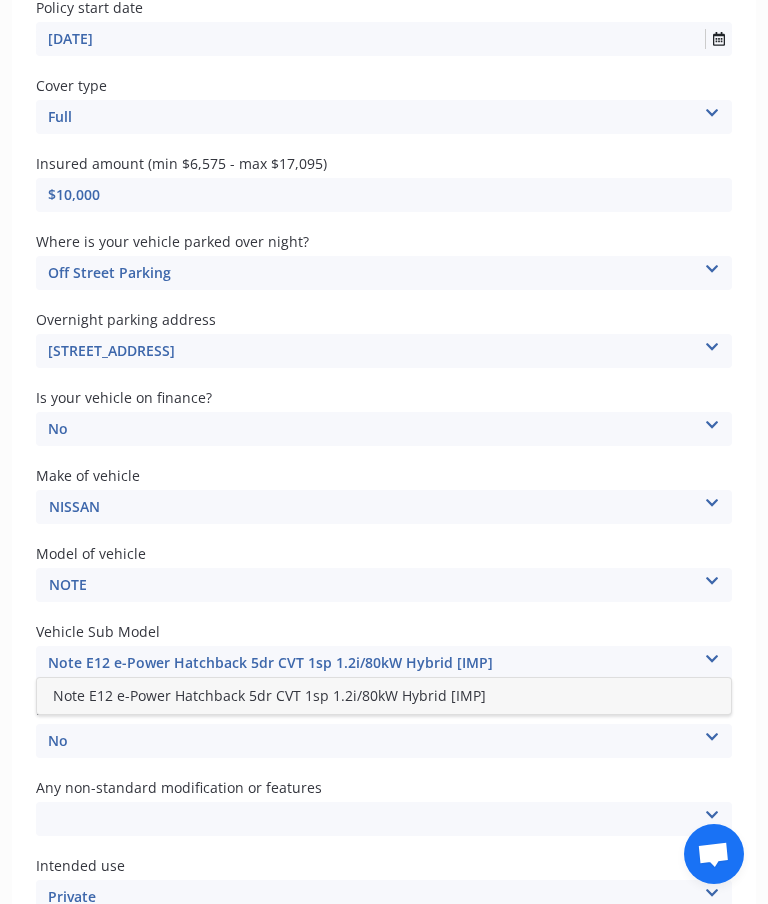 click on "Note E12 e-Power Hatchback 5dr CVT 1sp 1.2i/80kW Hybrid [IMP]" at bounding box center (384, 663) 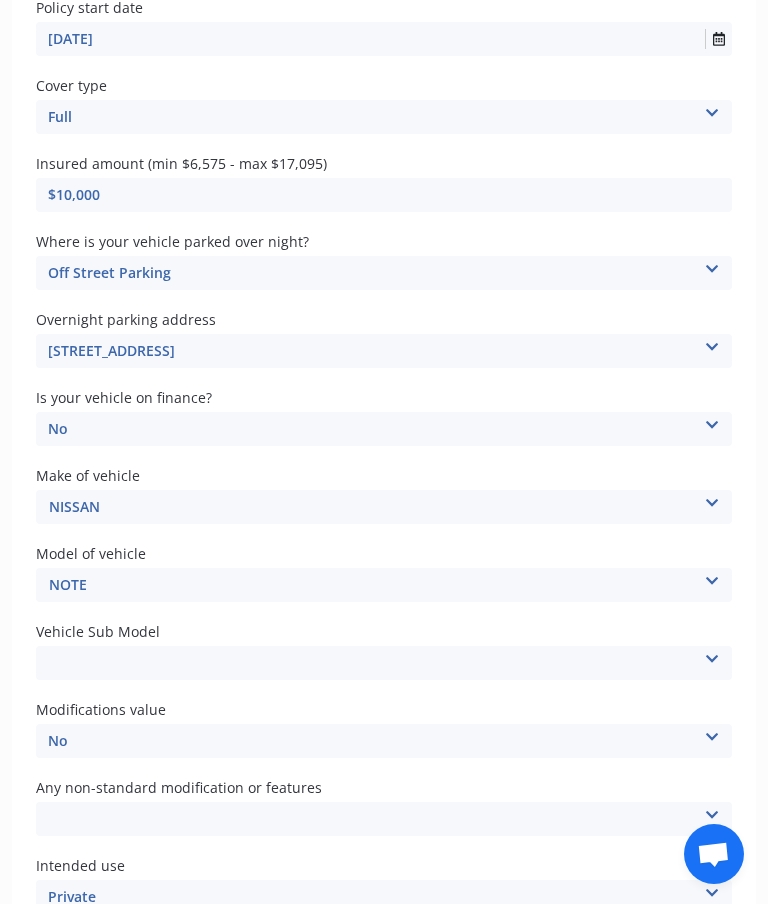 click on "Note E12 e-Power Hatchback 5dr CVT 1sp 1.2i/80kW Hybrid [IMP]" at bounding box center (384, 663) 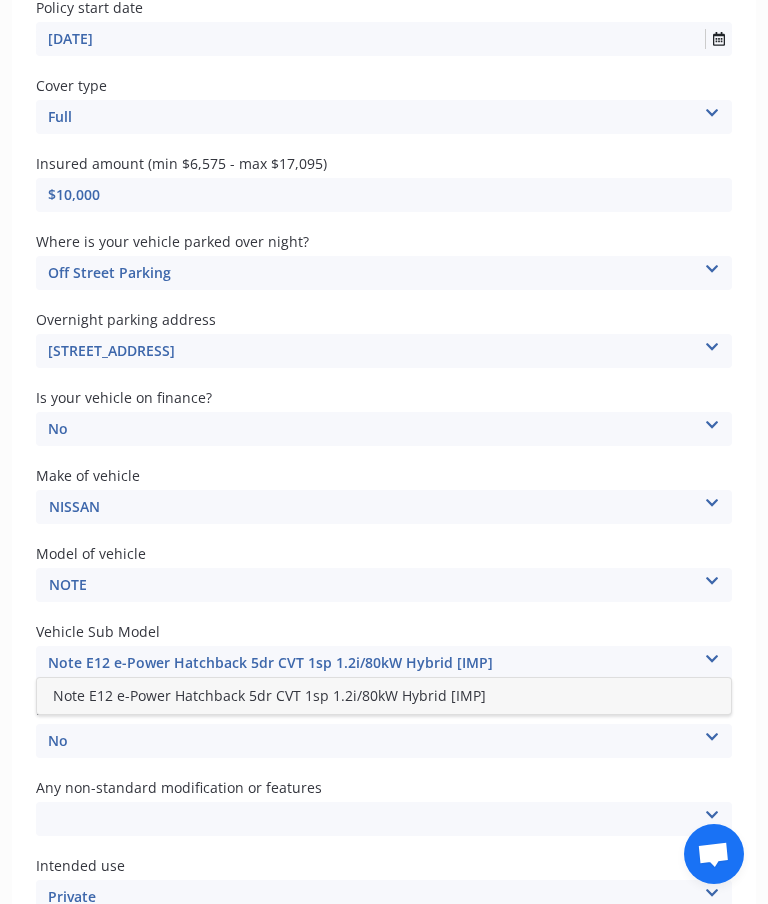 click on "Note E12 e-Power Hatchback 5dr CVT 1sp 1.2i/80kW Hybrid [IMP]" at bounding box center (269, 695) 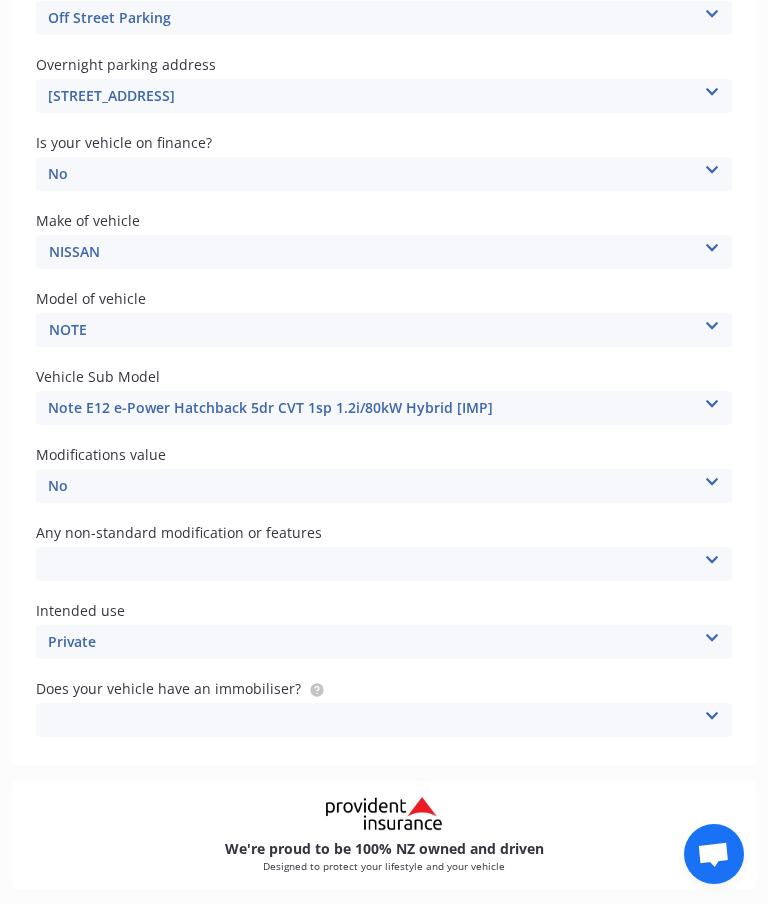 scroll, scrollTop: 666, scrollLeft: 0, axis: vertical 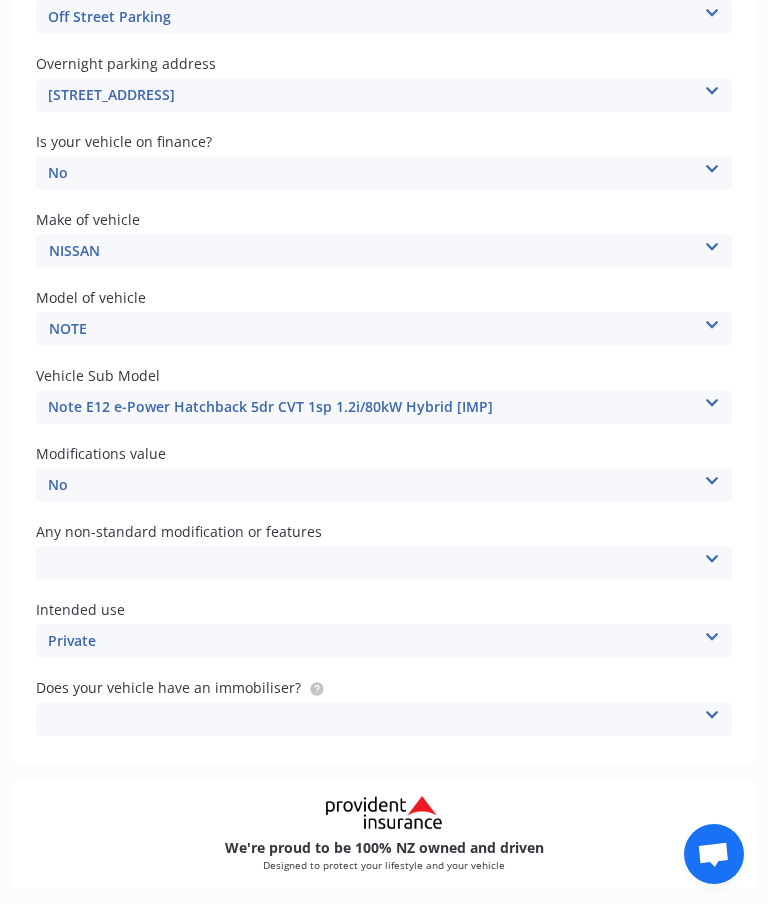 click at bounding box center (712, 556) 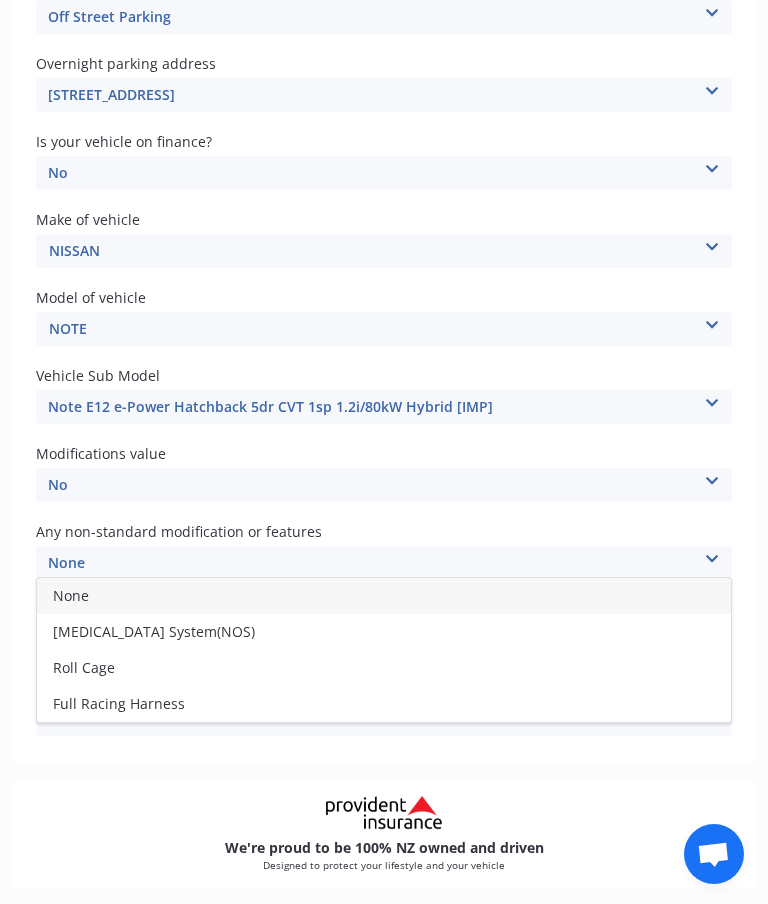 click on "None" at bounding box center (71, 595) 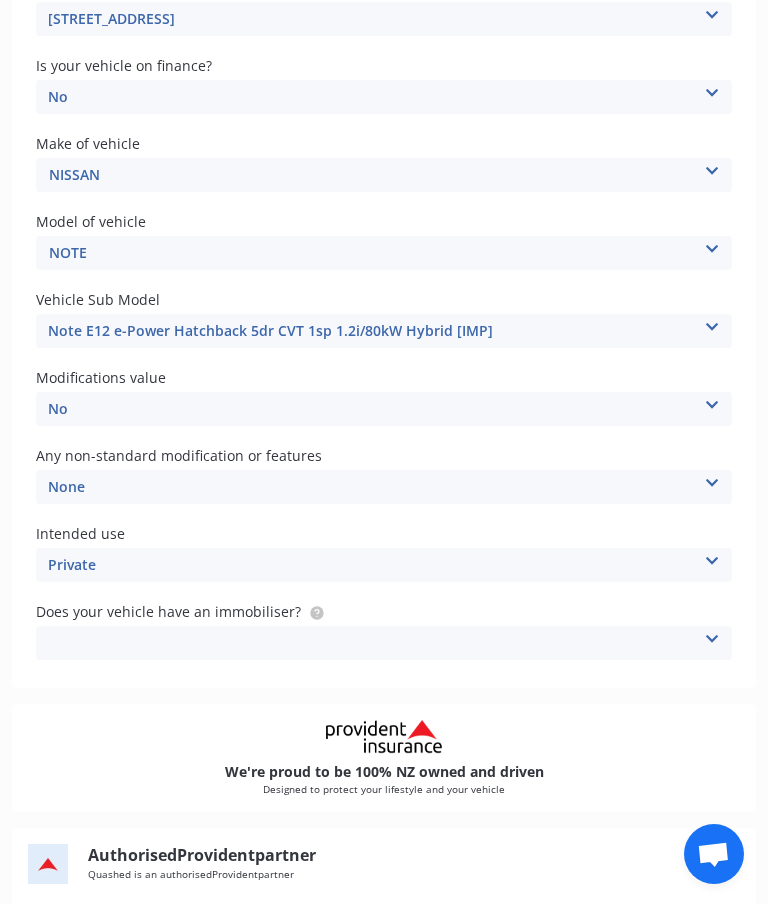 scroll, scrollTop: 742, scrollLeft: 0, axis: vertical 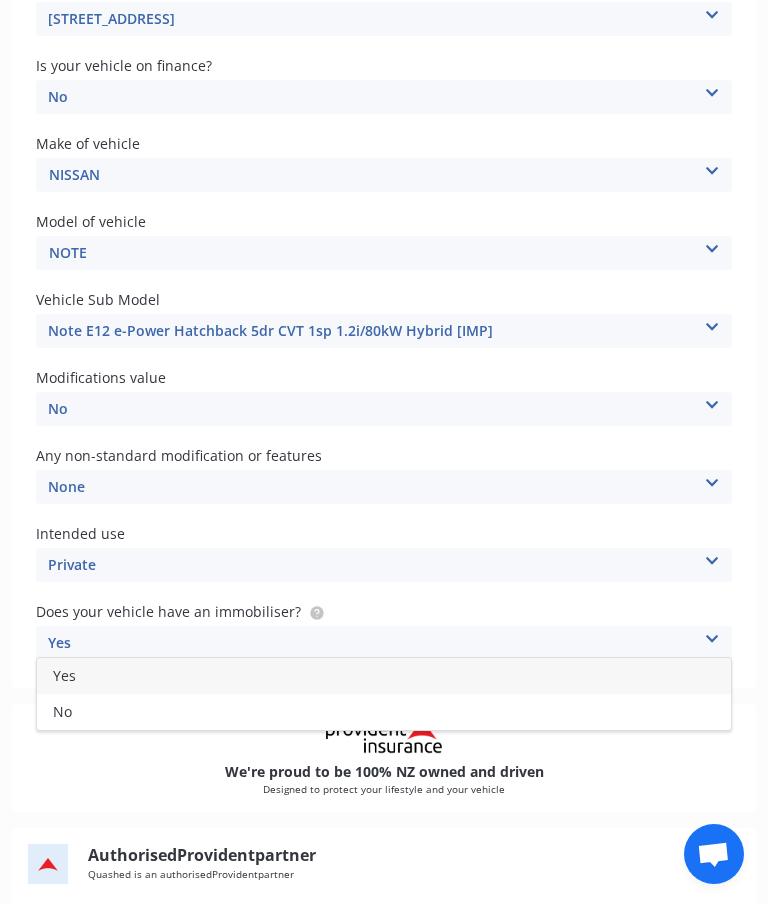 click on "Yes" at bounding box center (384, 676) 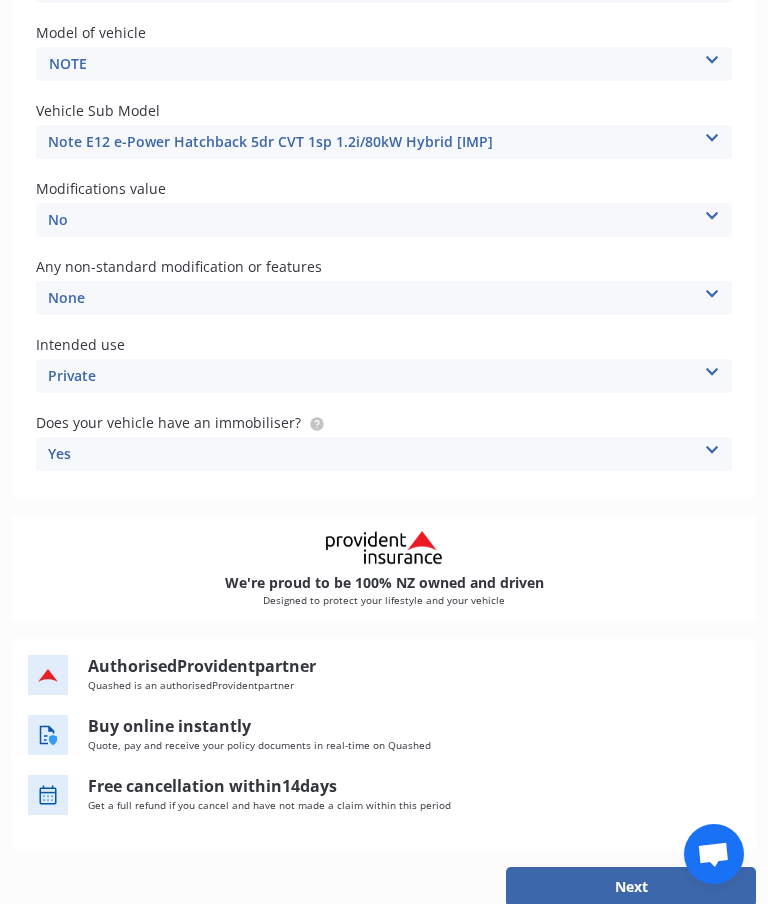 scroll, scrollTop: 930, scrollLeft: 0, axis: vertical 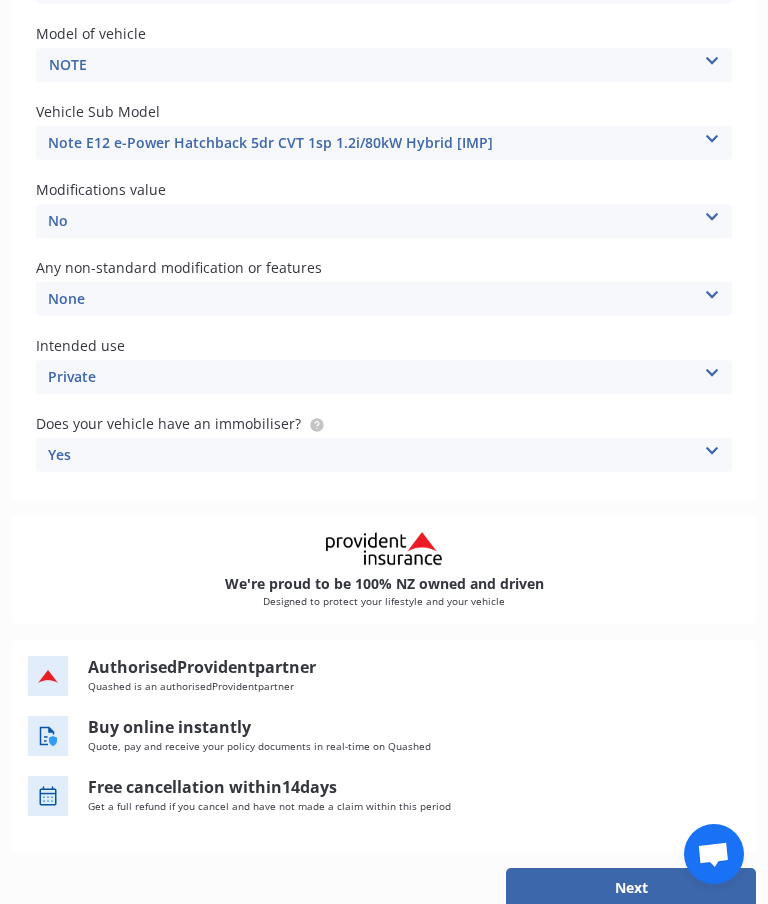 click on "Next" at bounding box center [631, 888] 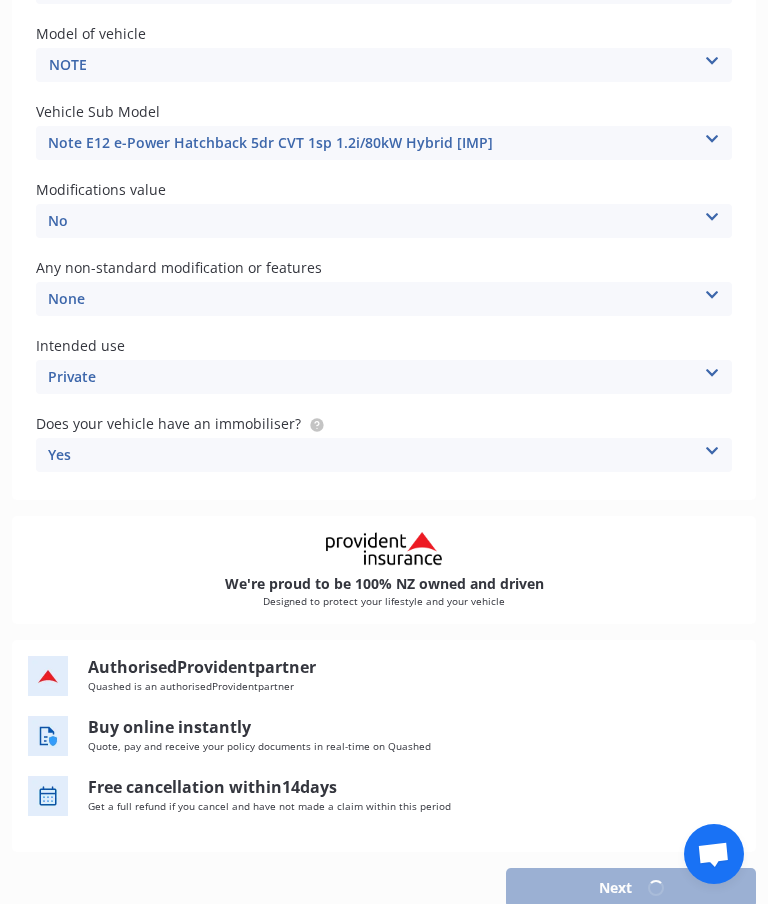 select on "27" 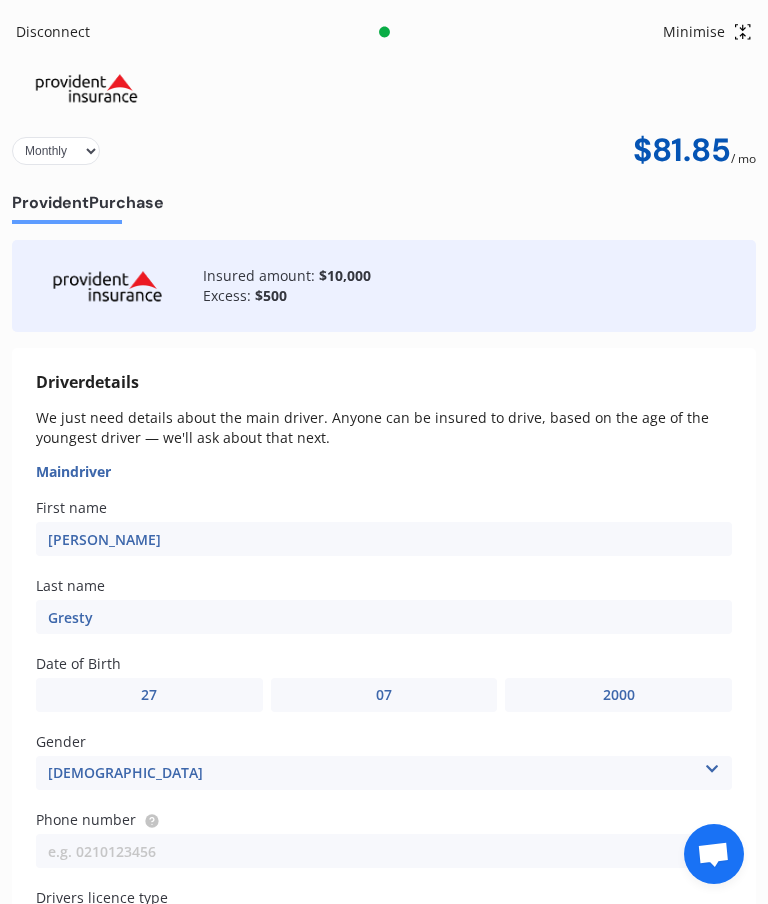 scroll, scrollTop: 0, scrollLeft: 0, axis: both 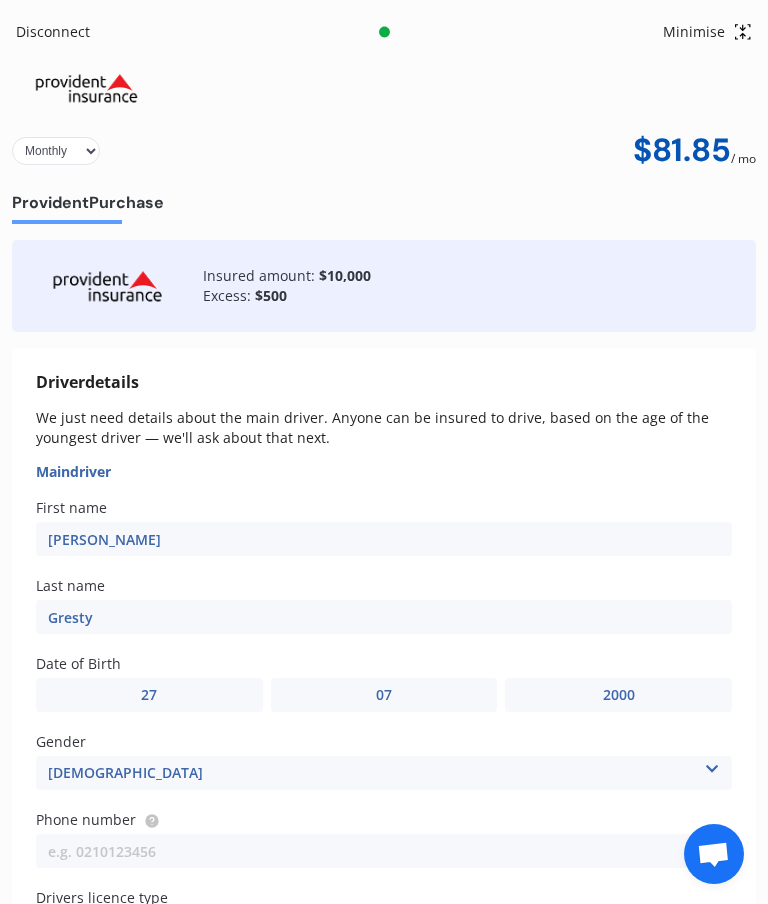 click on "Yearly Monthly $81.85 / mo" at bounding box center (384, 114) 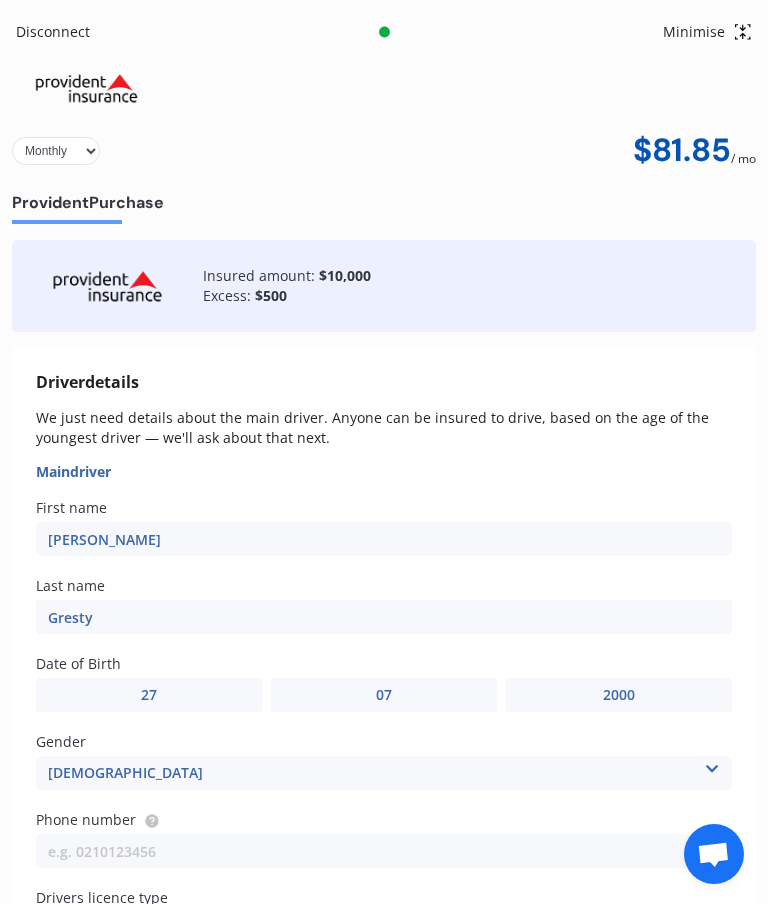select on "Yearly" 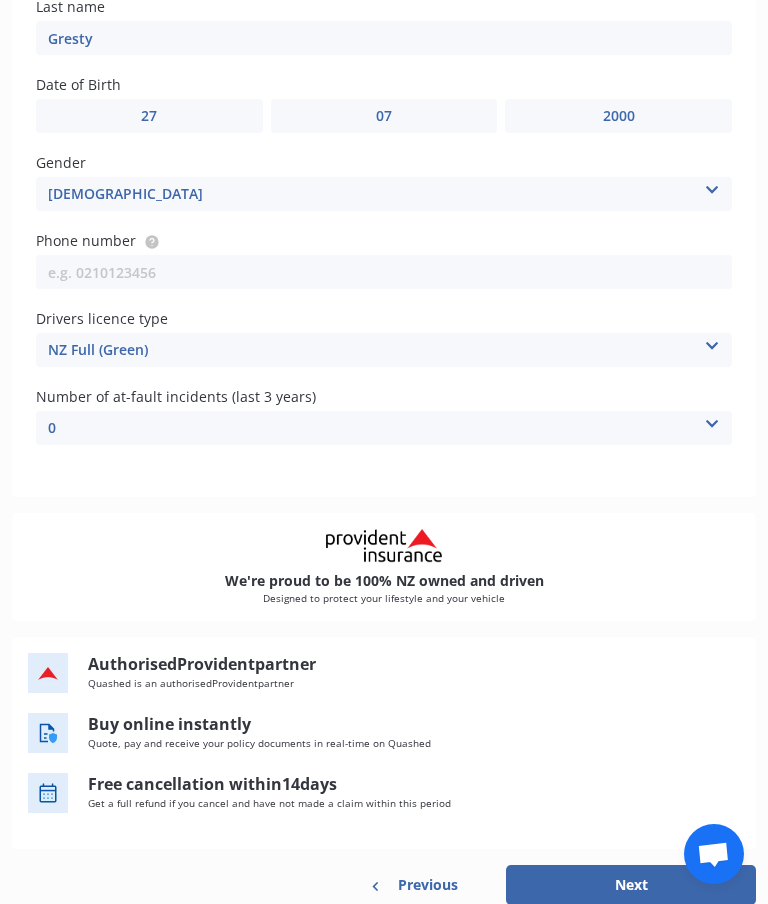 click on "Next" at bounding box center (631, 885) 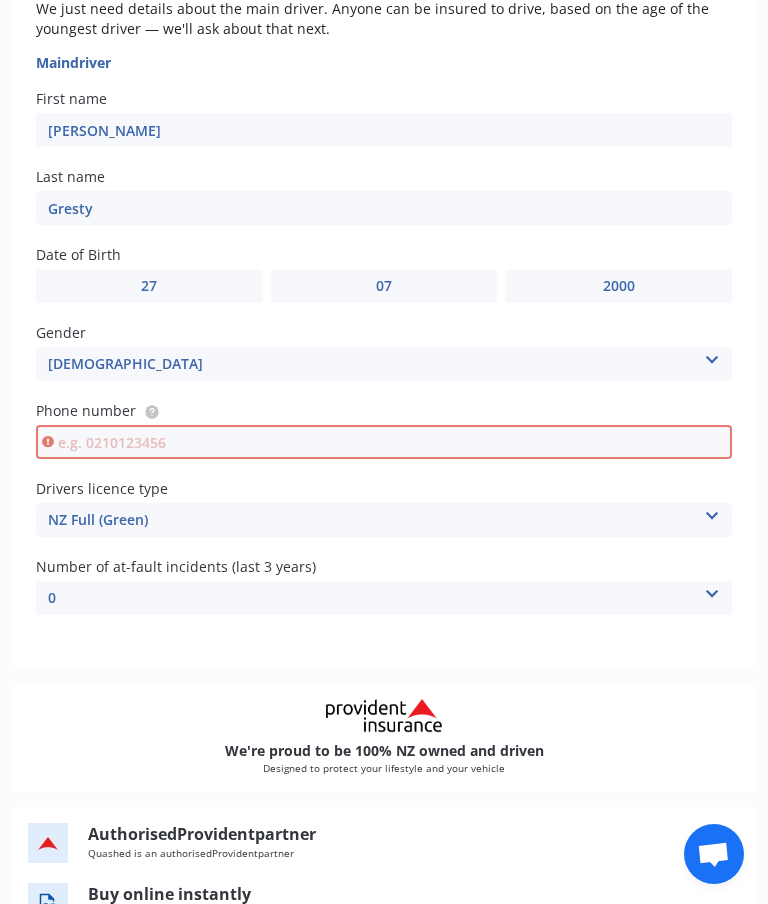 scroll, scrollTop: 381, scrollLeft: 0, axis: vertical 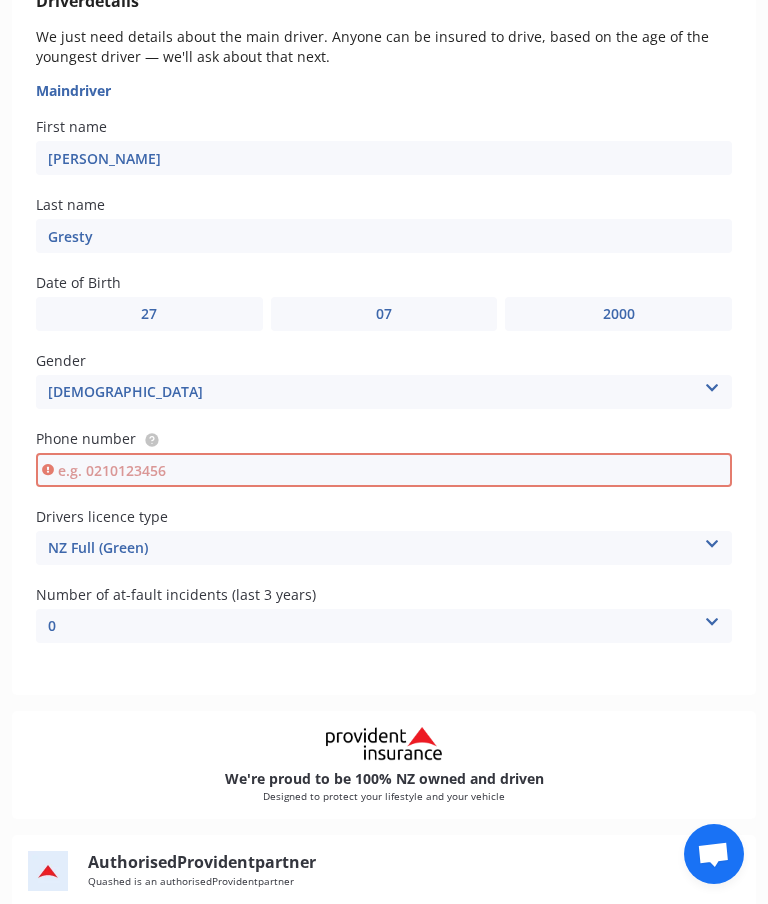 click at bounding box center [384, 470] 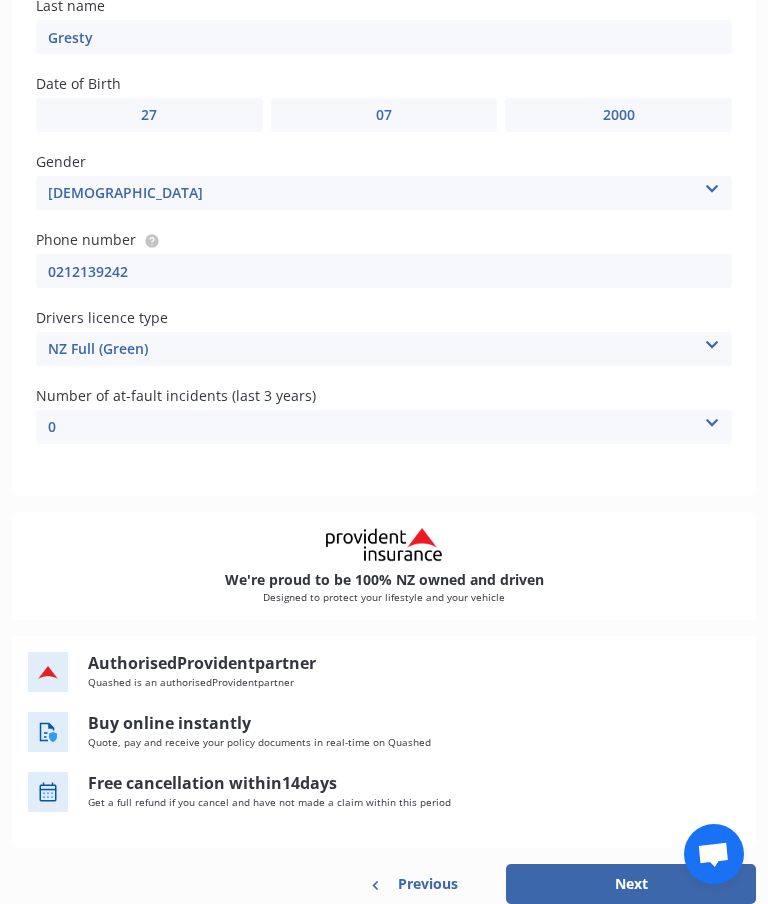 scroll, scrollTop: 579, scrollLeft: 0, axis: vertical 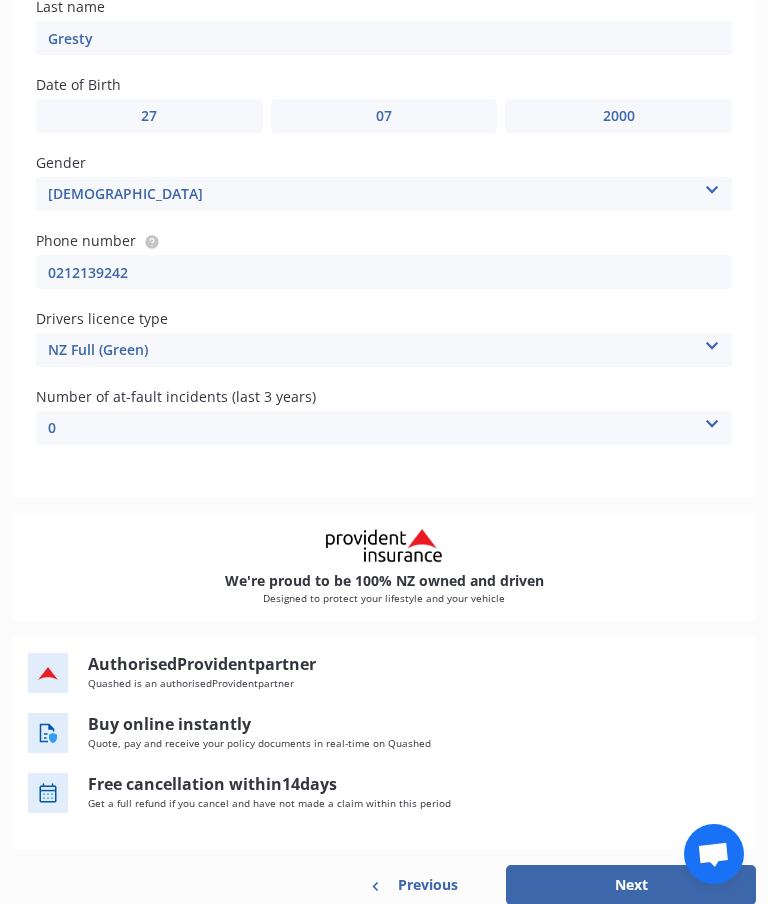 type on "0212139242" 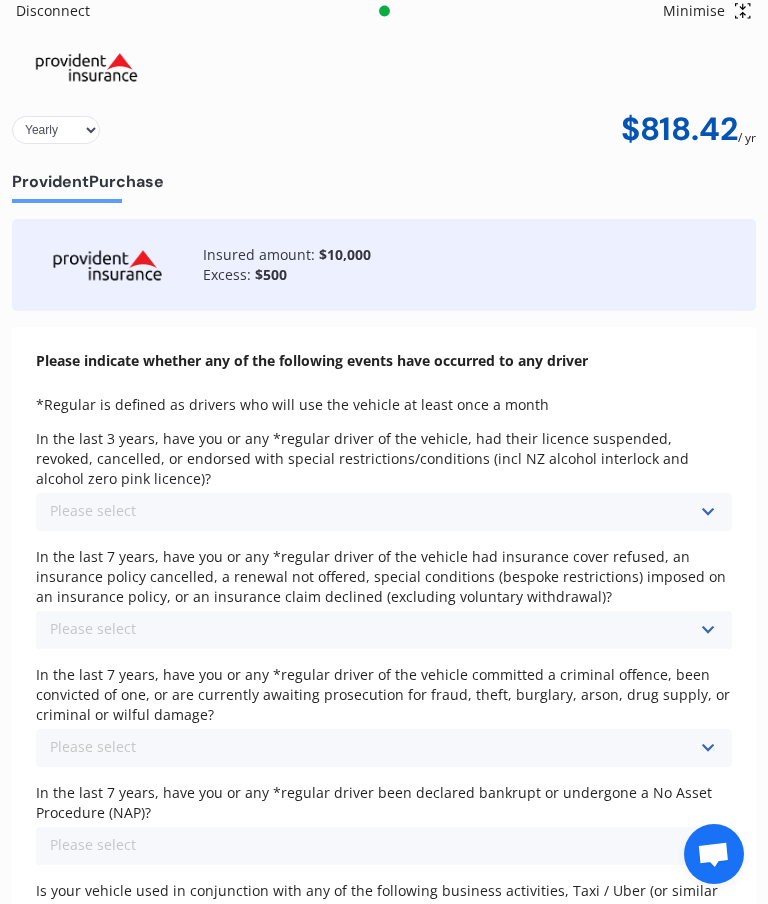 scroll, scrollTop: 27, scrollLeft: 0, axis: vertical 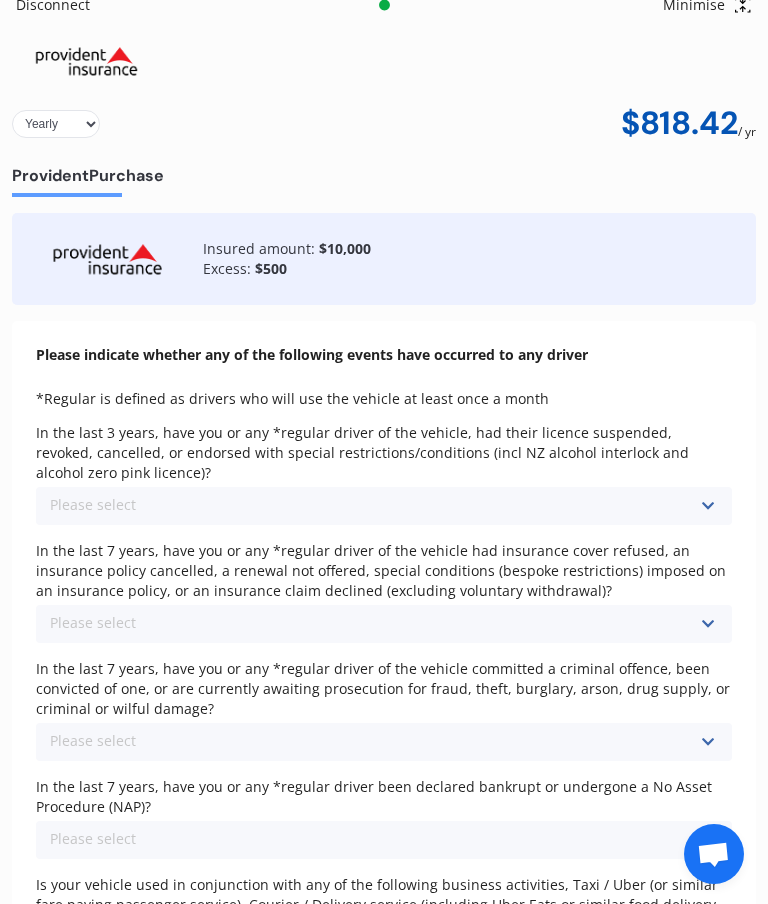 click at bounding box center [707, 506] 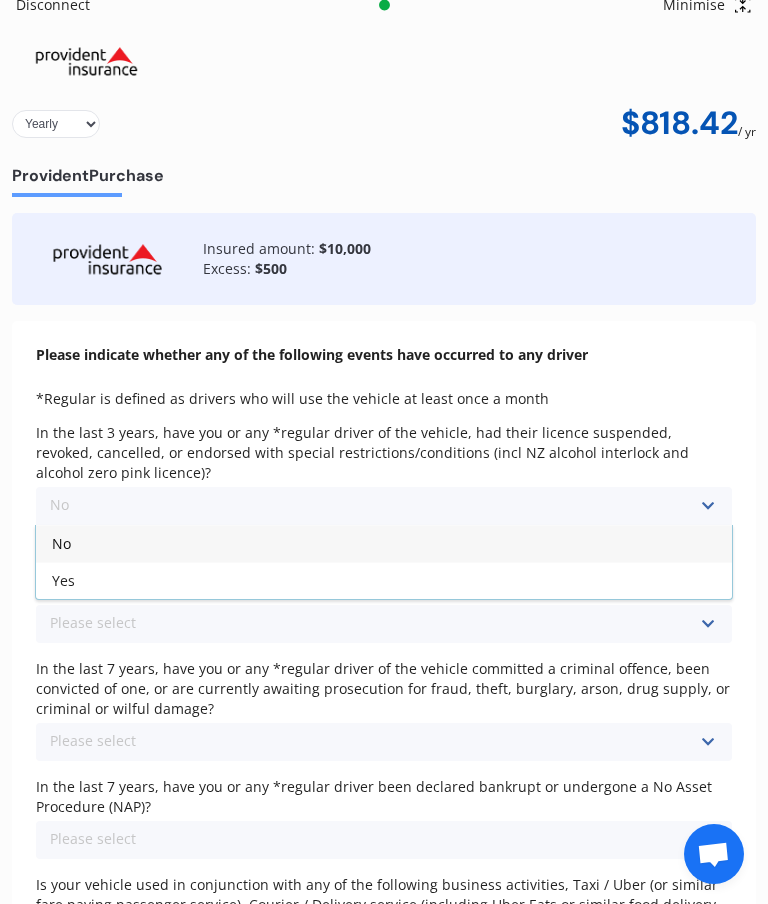 click on "No" at bounding box center [384, 543] 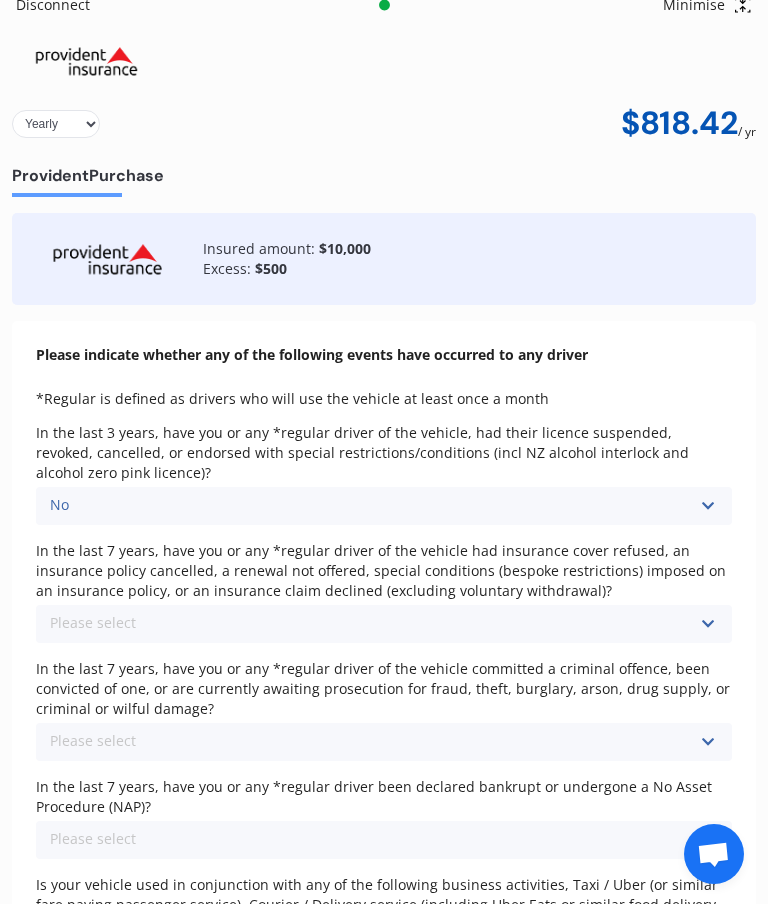 click at bounding box center (707, 624) 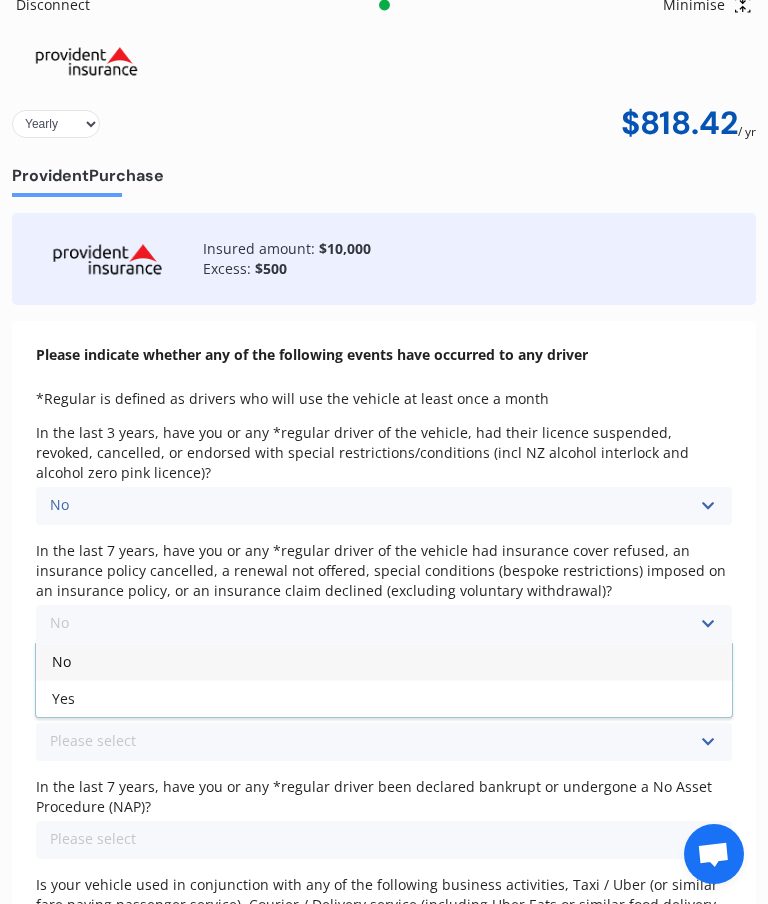 click on "No" at bounding box center (384, 661) 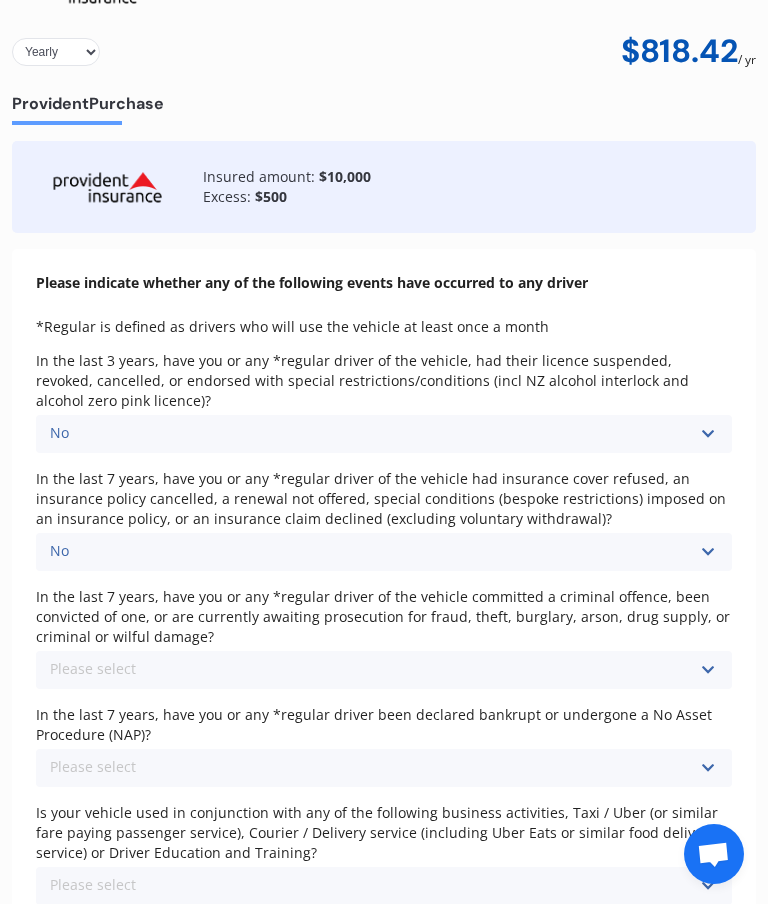 scroll, scrollTop: 99, scrollLeft: 0, axis: vertical 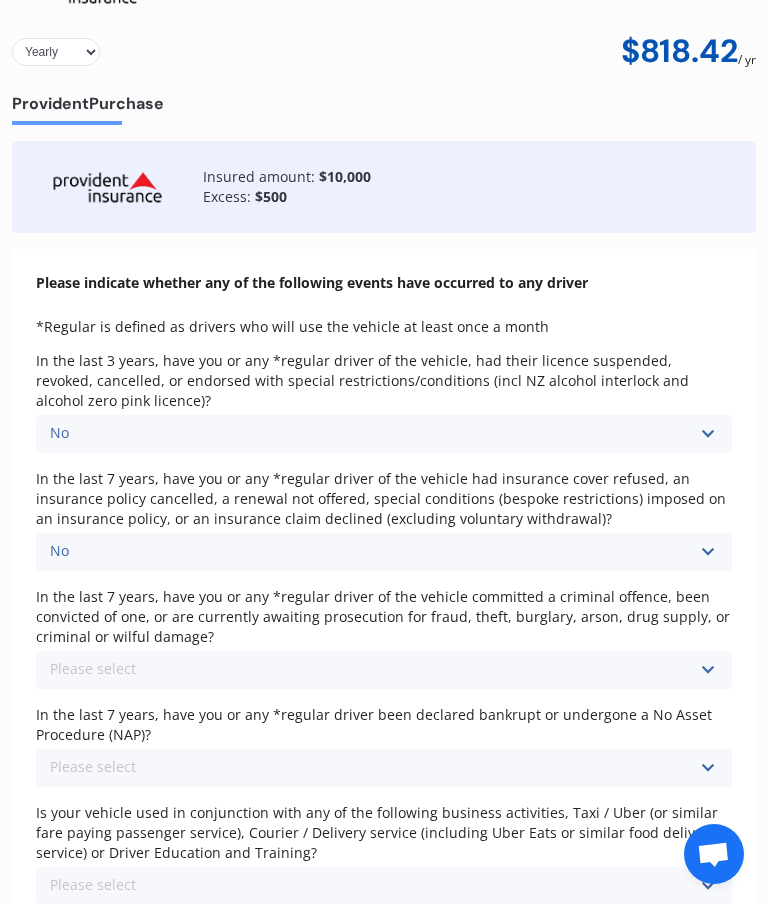 click at bounding box center [707, 670] 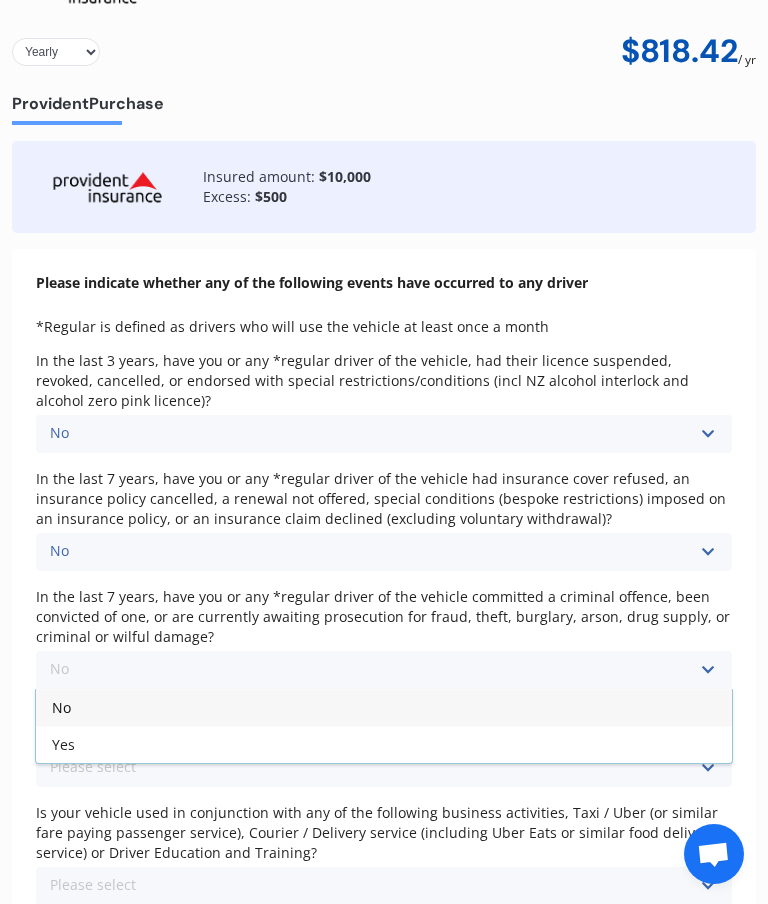 click on "No" at bounding box center [384, 707] 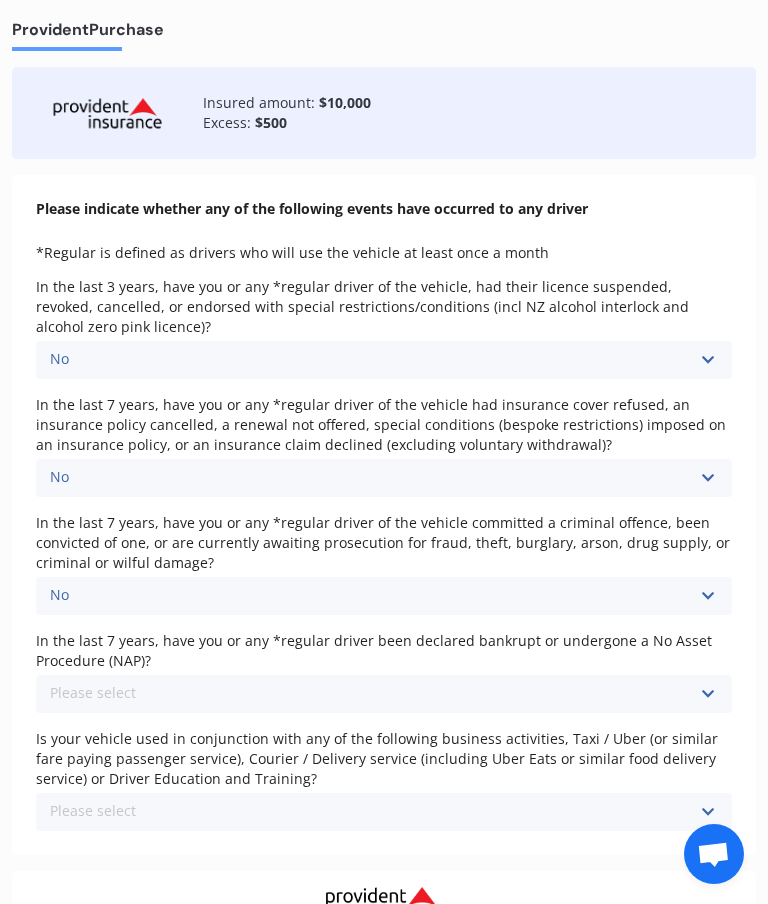 scroll, scrollTop: 173, scrollLeft: 0, axis: vertical 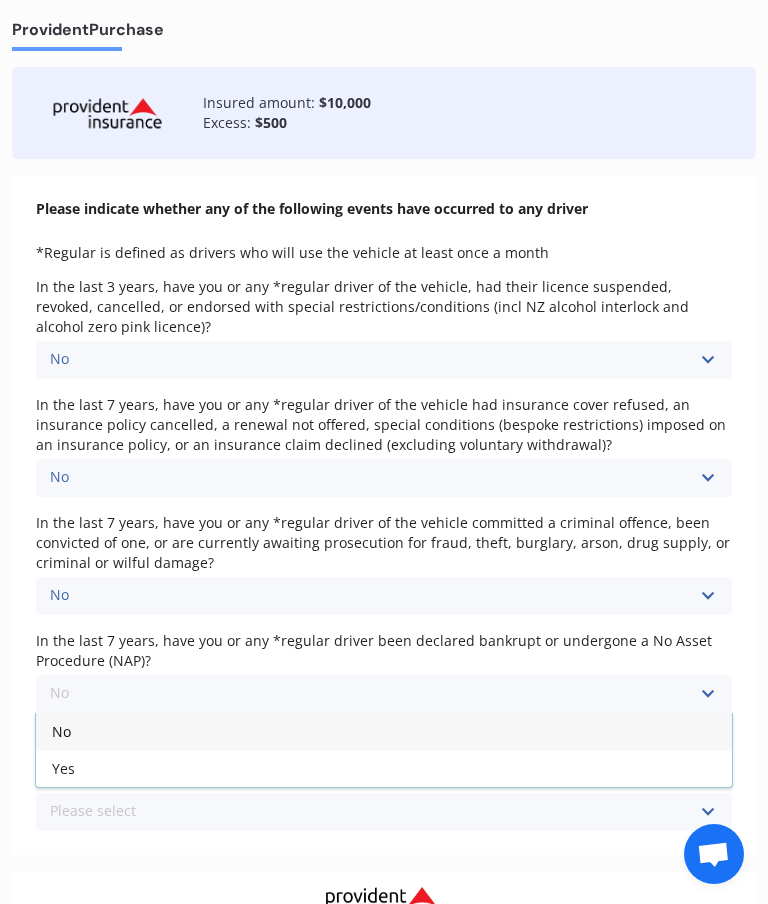 click on "No" at bounding box center [384, 731] 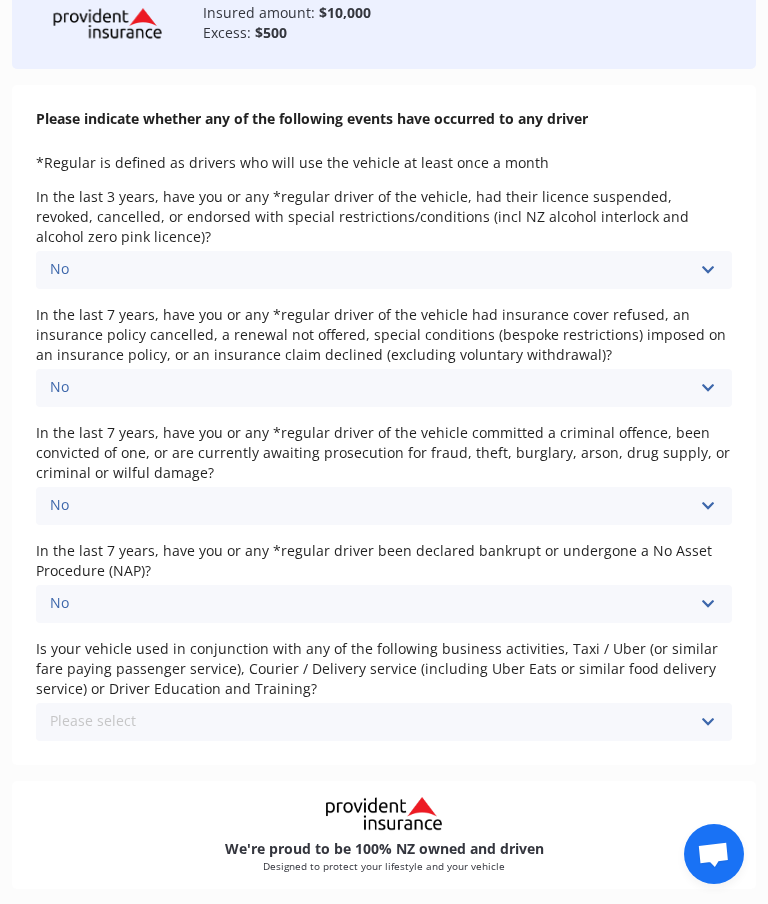 scroll, scrollTop: 263, scrollLeft: 0, axis: vertical 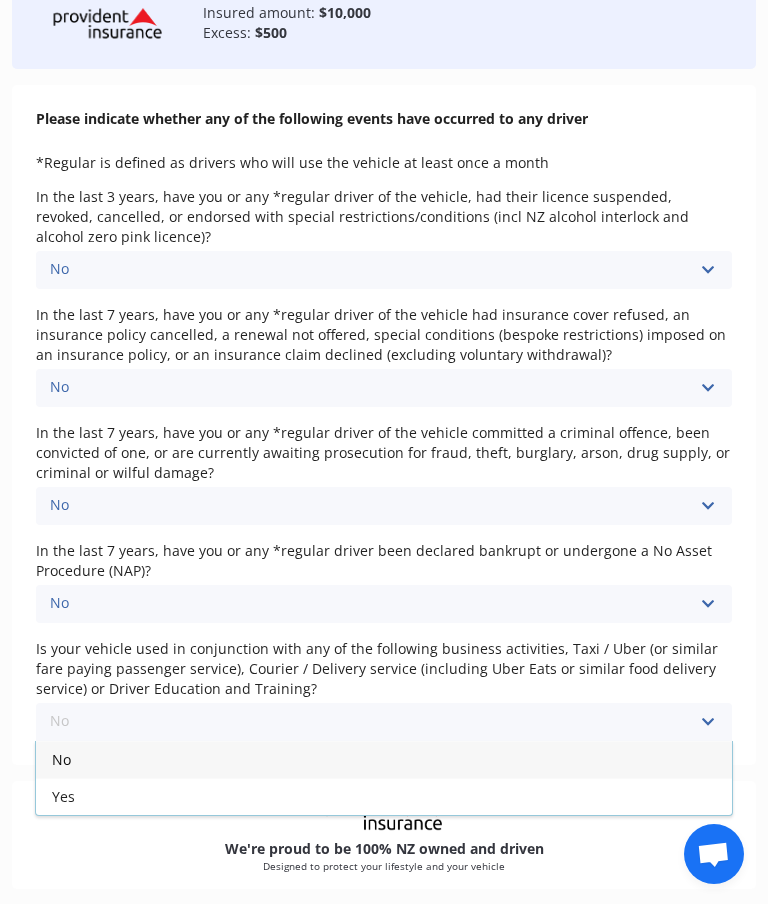 click on "No" at bounding box center (384, 759) 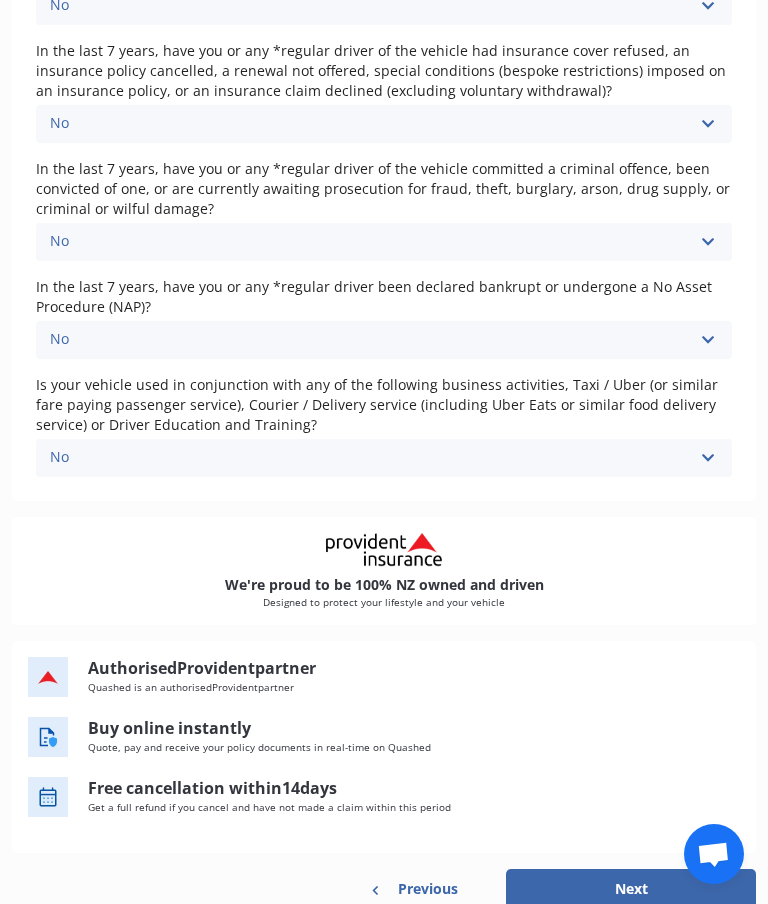 scroll, scrollTop: 526, scrollLeft: 0, axis: vertical 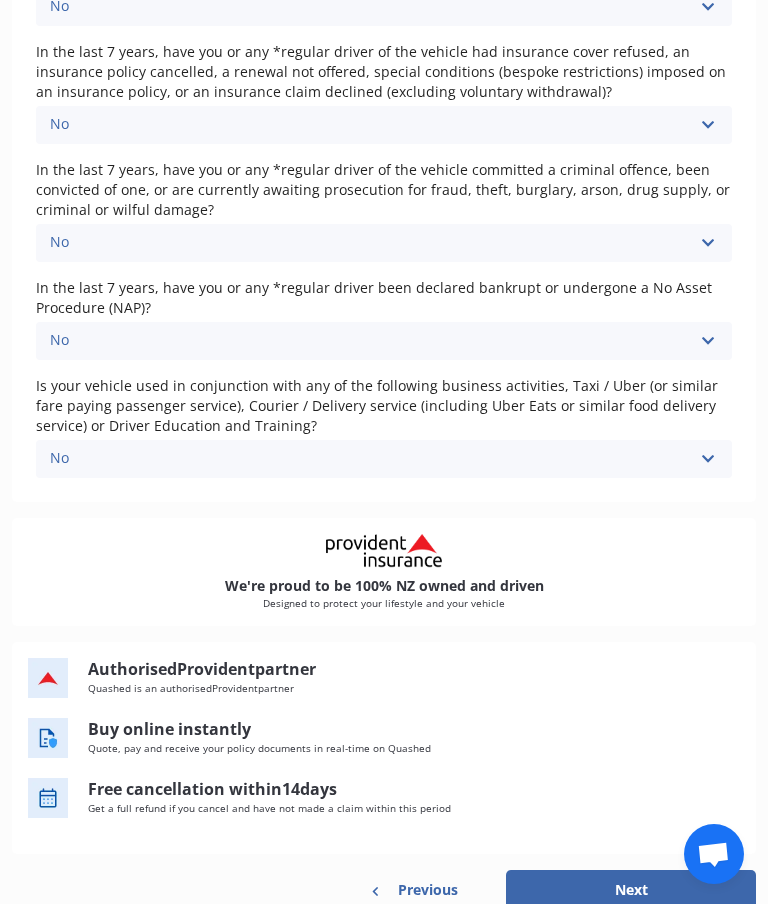 click on "Next" at bounding box center [631, 890] 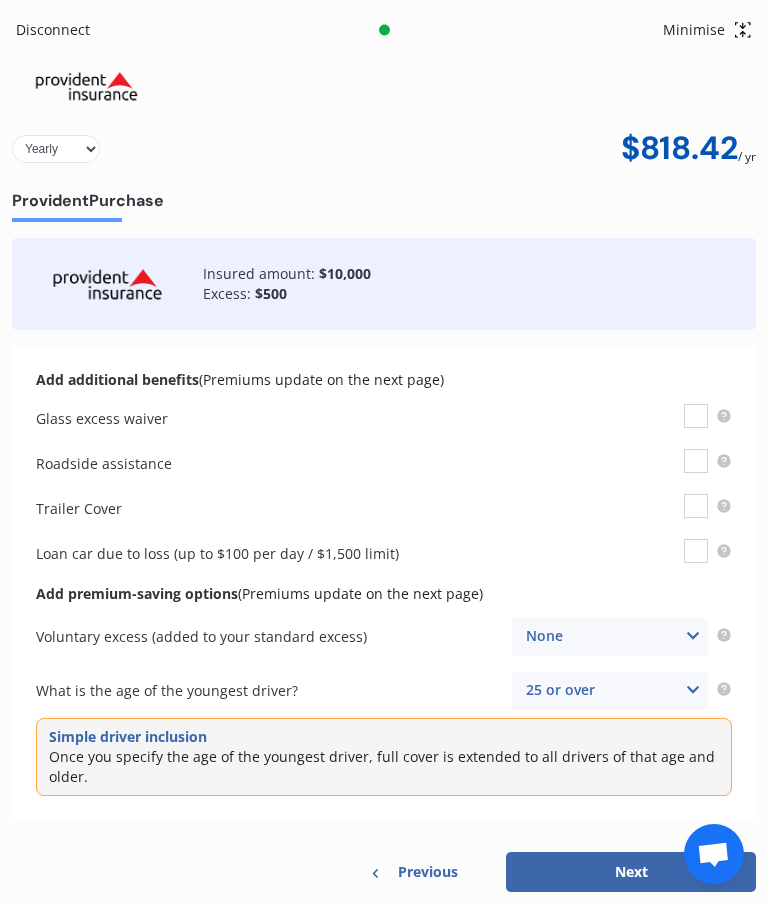 scroll, scrollTop: 0, scrollLeft: 0, axis: both 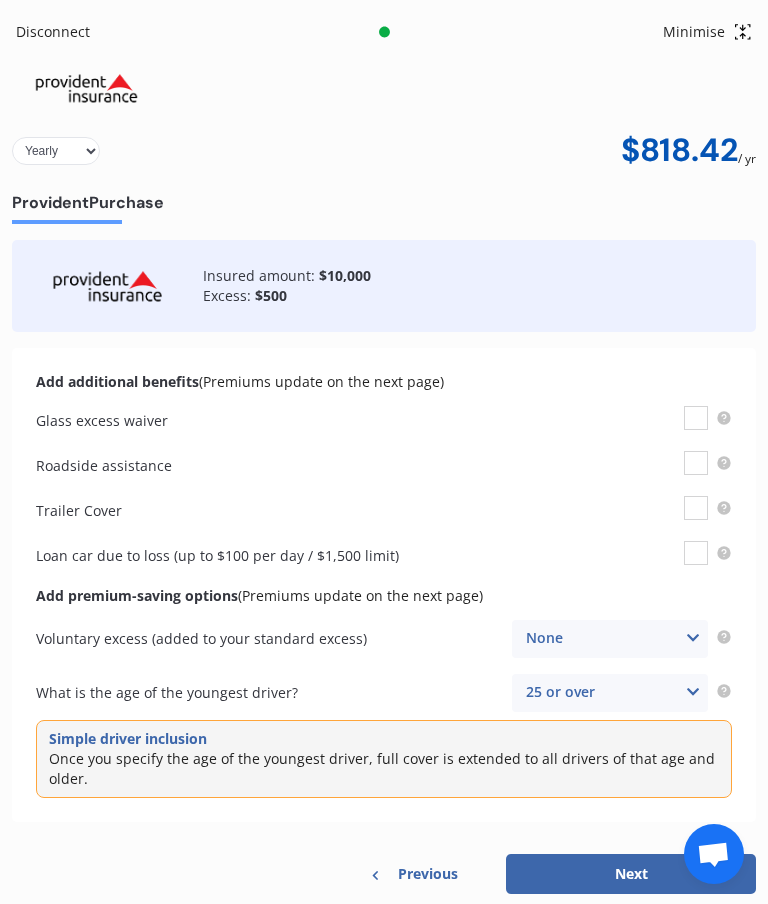 click on "Next" at bounding box center [631, 874] 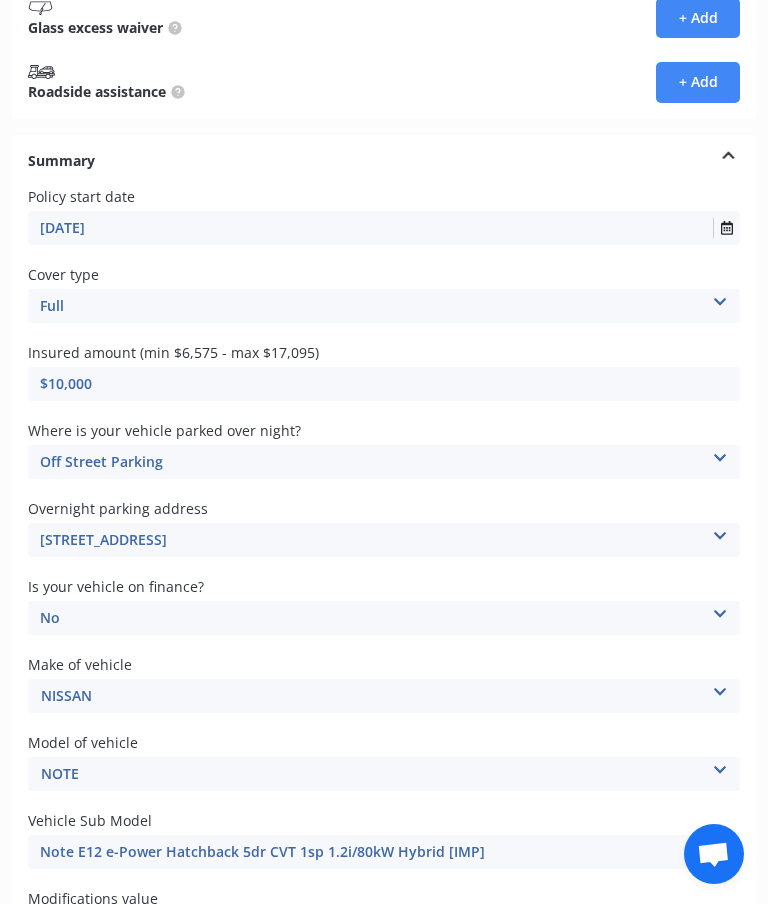 scroll, scrollTop: 415, scrollLeft: 0, axis: vertical 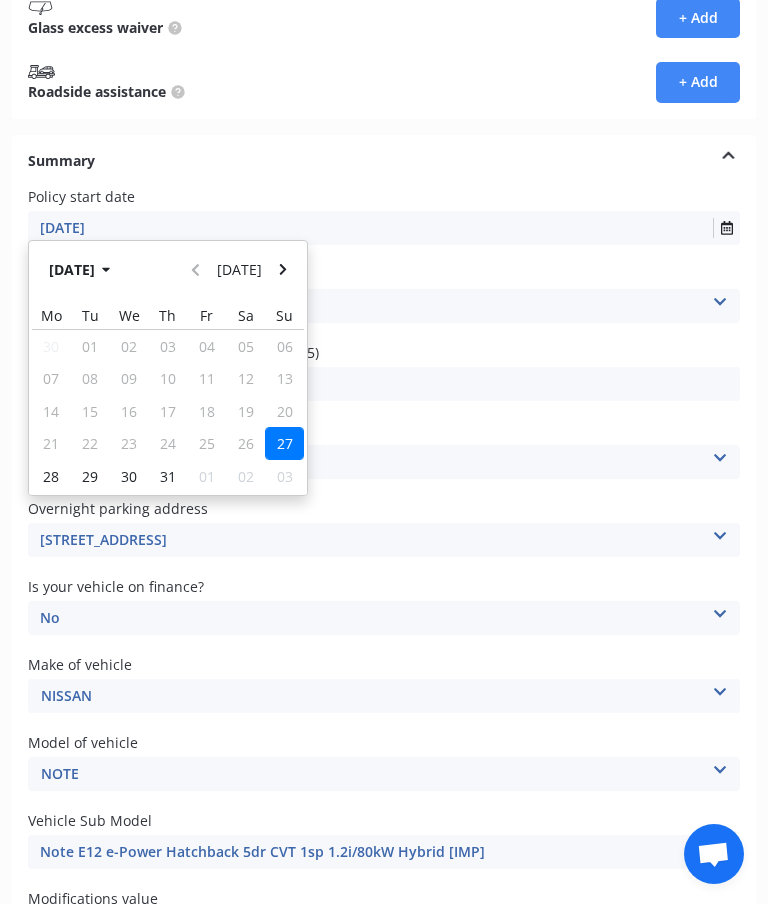 click at bounding box center [283, 270] 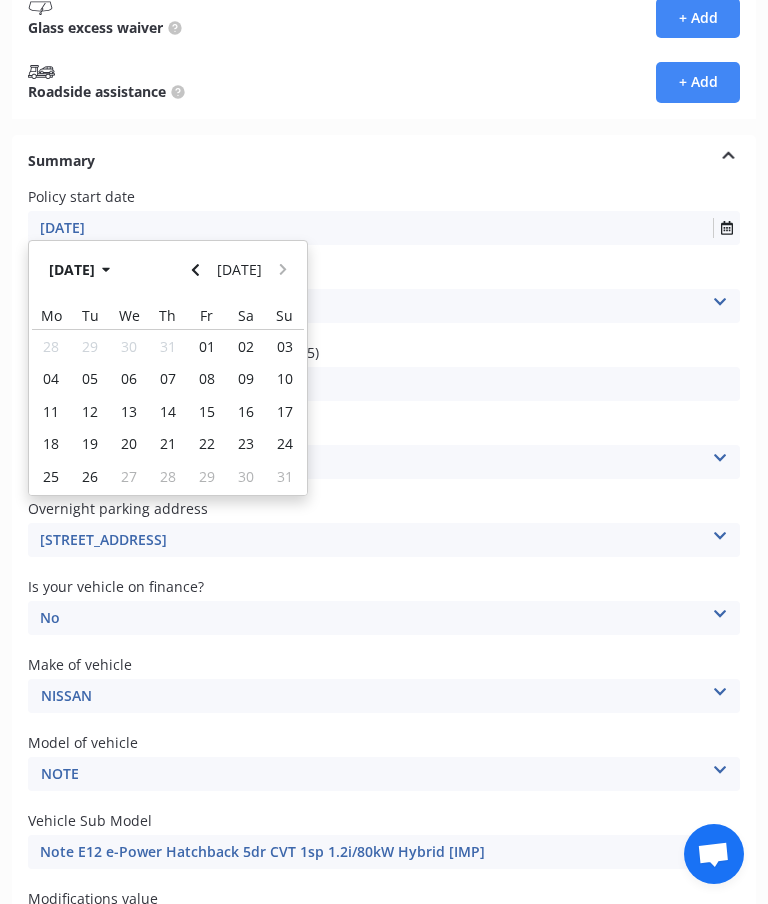 click on "04" at bounding box center [51, 379] 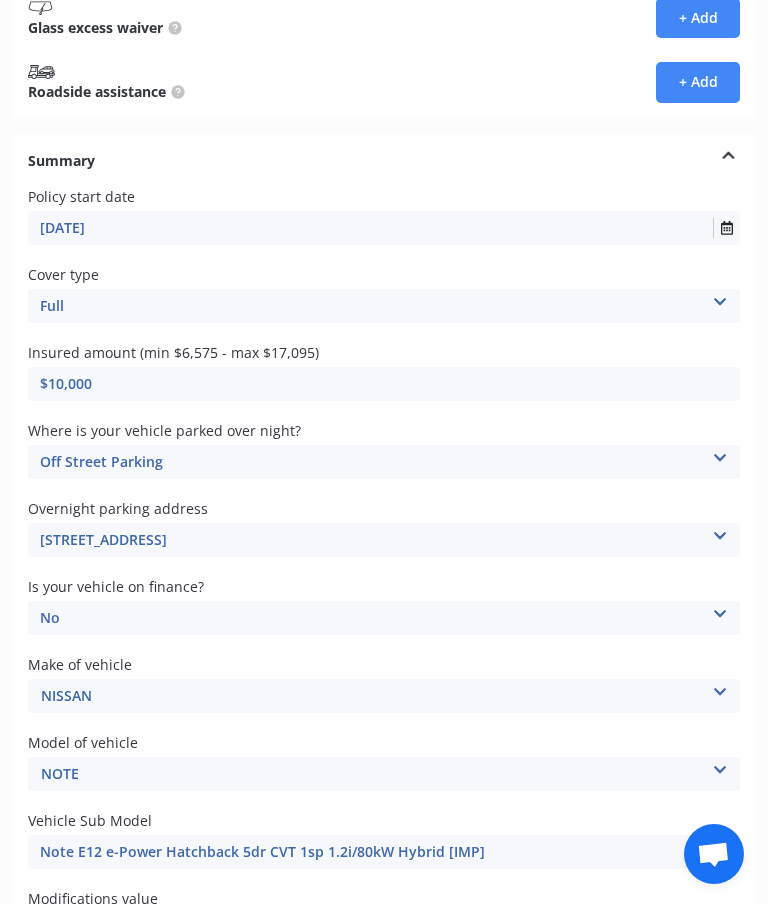 type on "[DATE]" 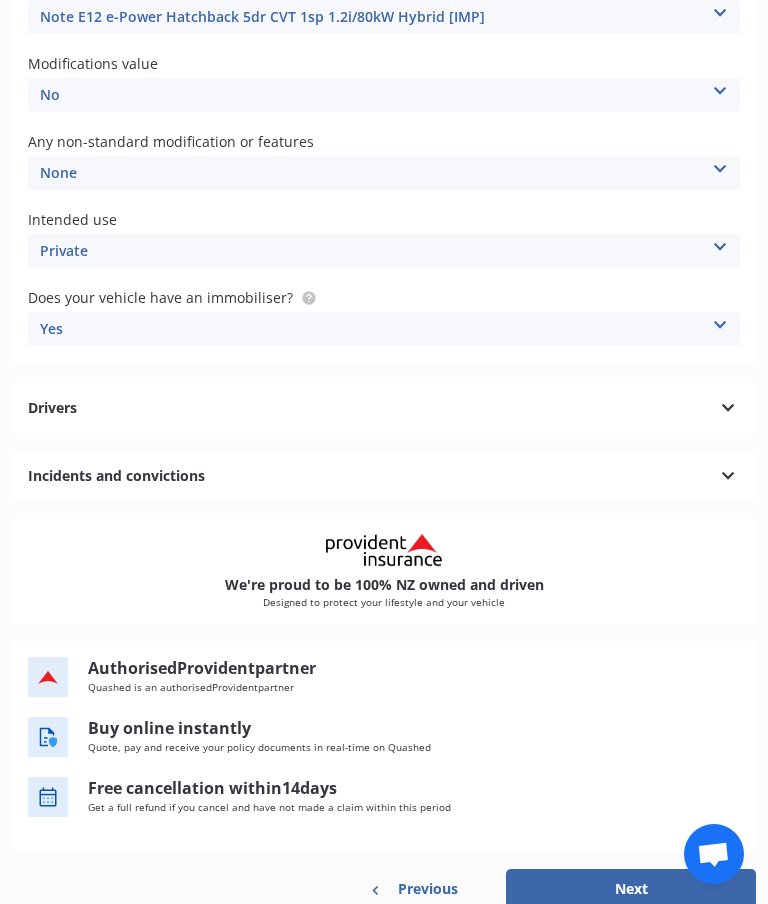 scroll, scrollTop: 1249, scrollLeft: 0, axis: vertical 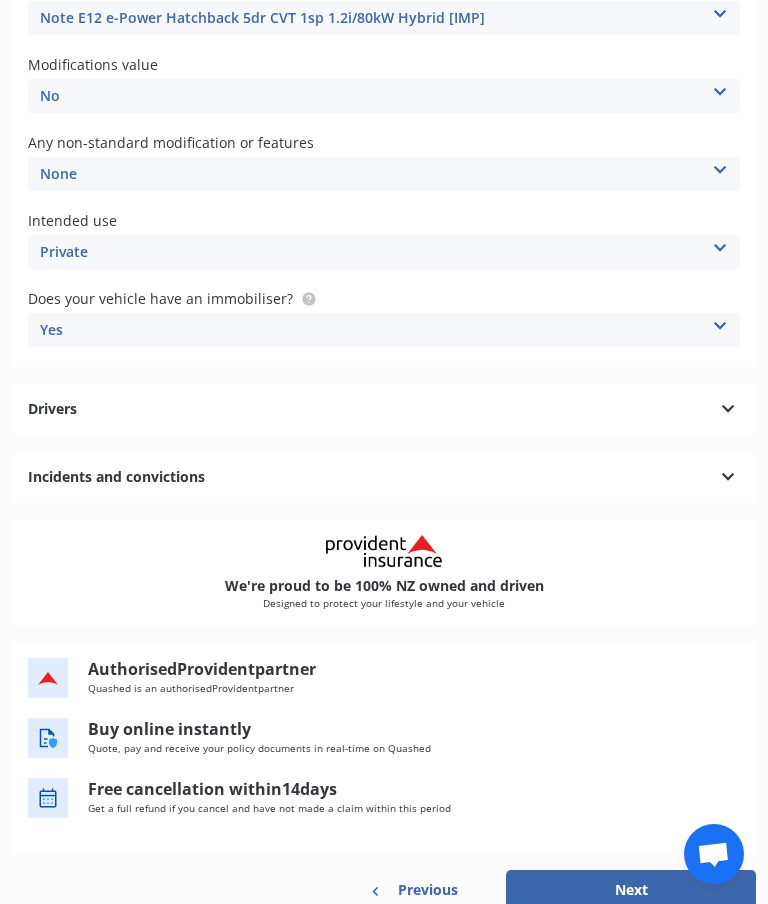 click on "Next" at bounding box center (631, 890) 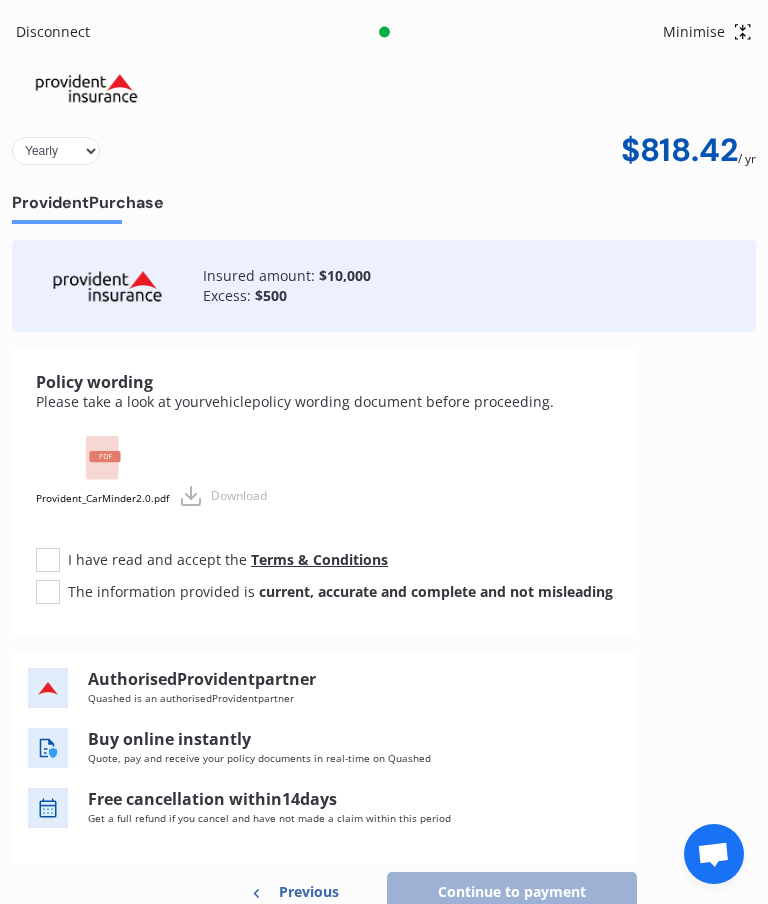 scroll, scrollTop: 0, scrollLeft: 0, axis: both 